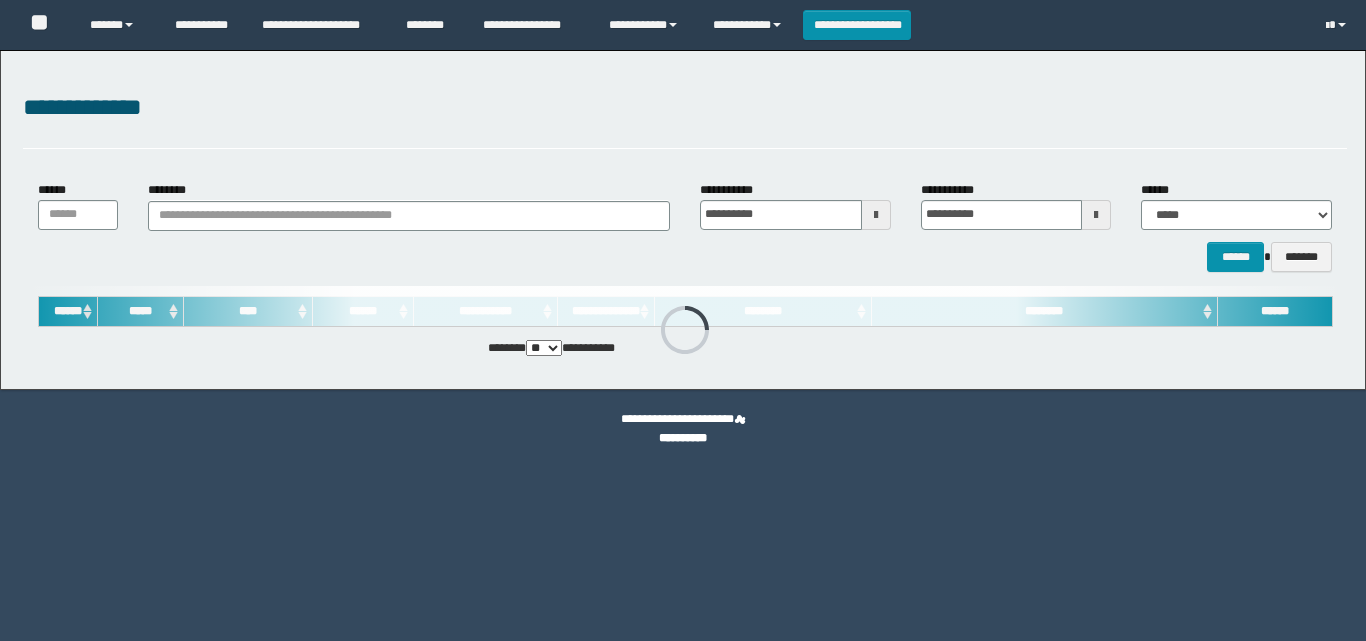 scroll, scrollTop: 0, scrollLeft: 0, axis: both 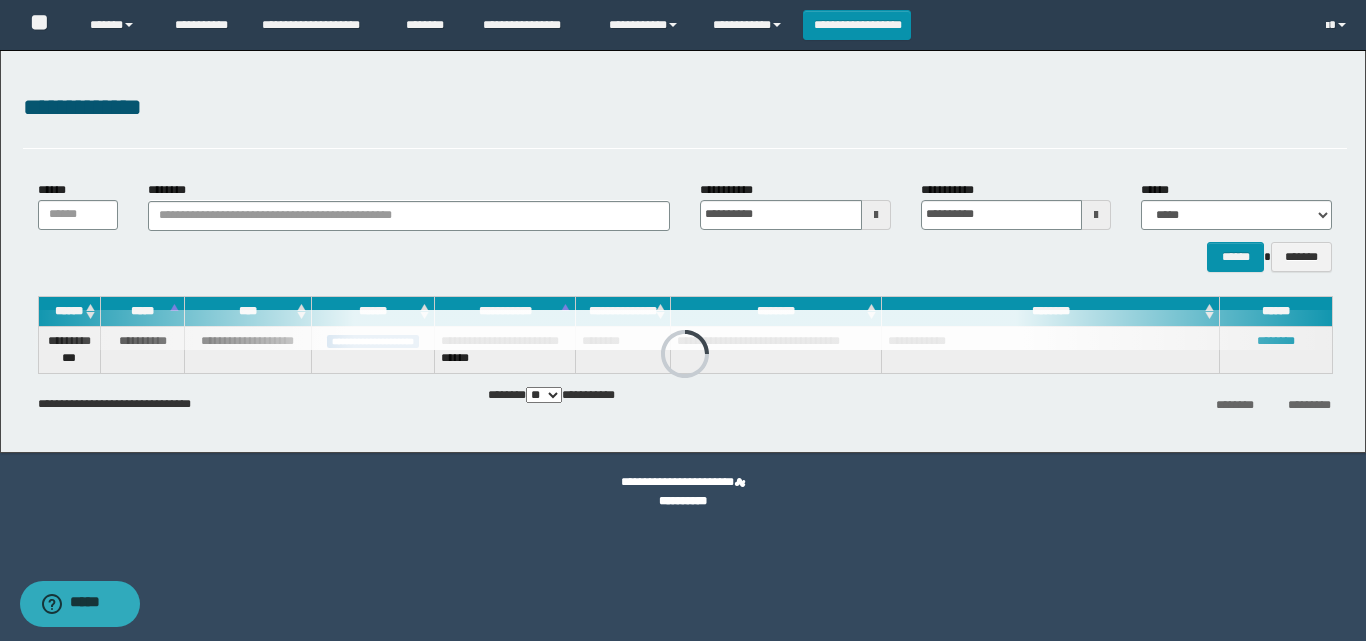 click at bounding box center [685, 330] 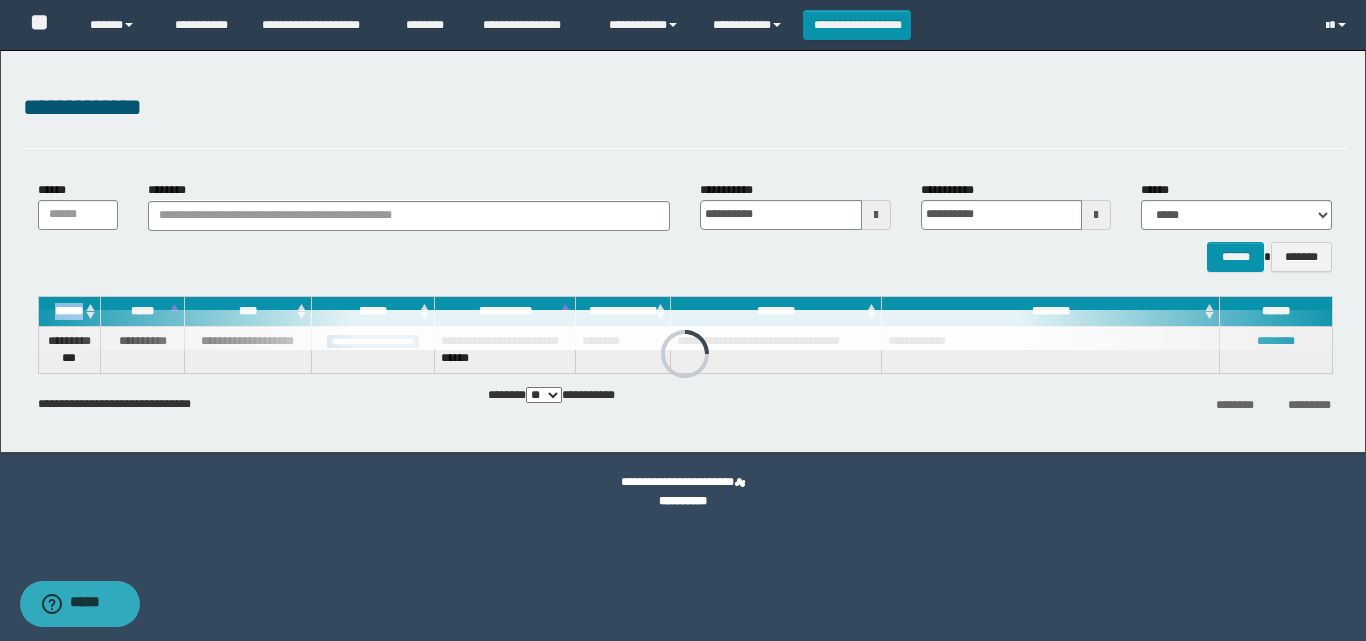 click at bounding box center (685, 330) 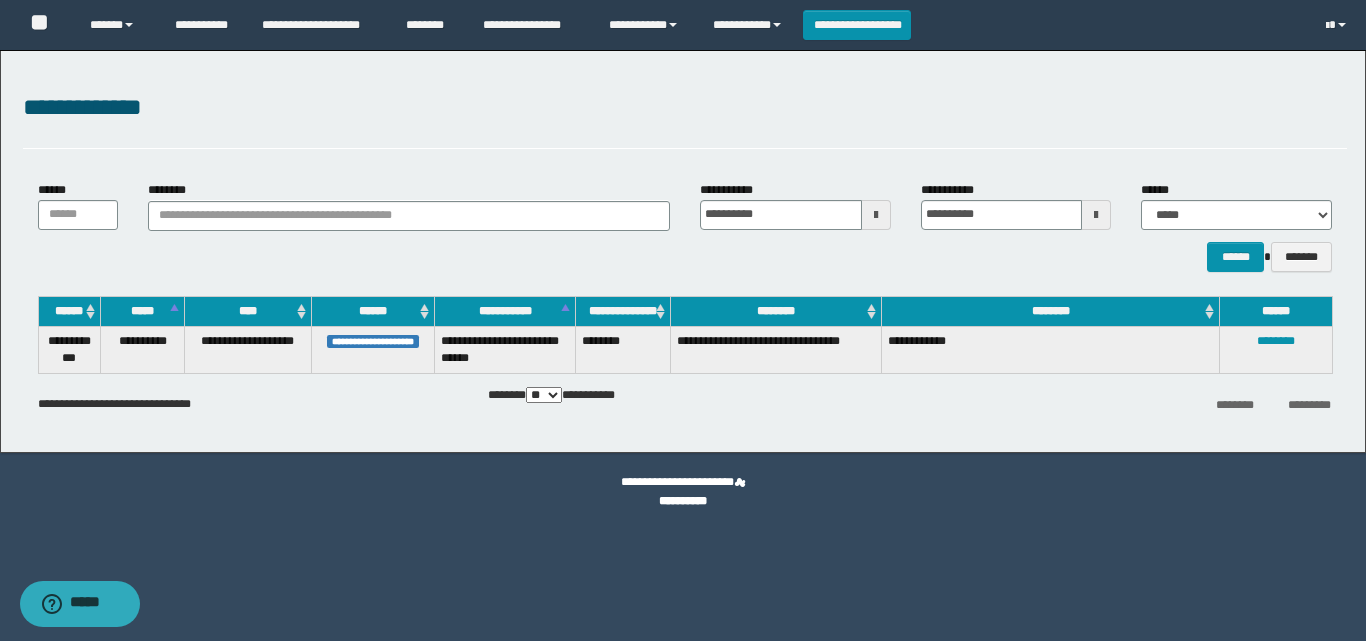 click on "********" at bounding box center [622, 349] 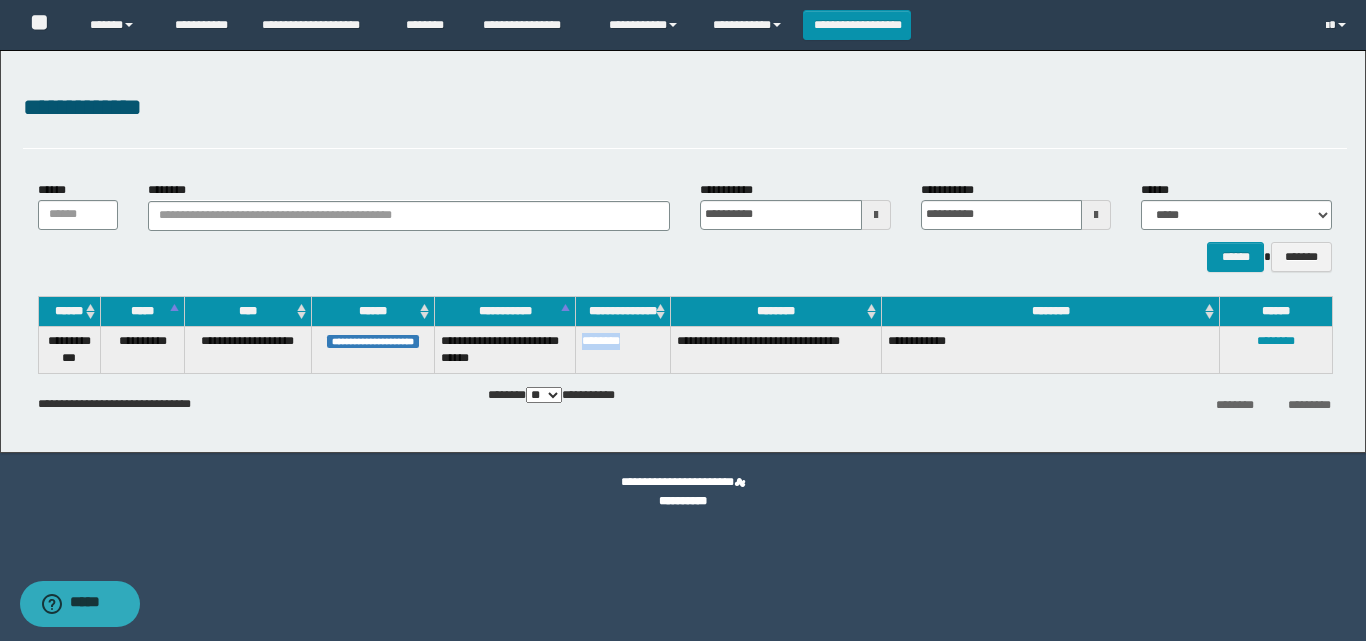 click on "********" at bounding box center [622, 349] 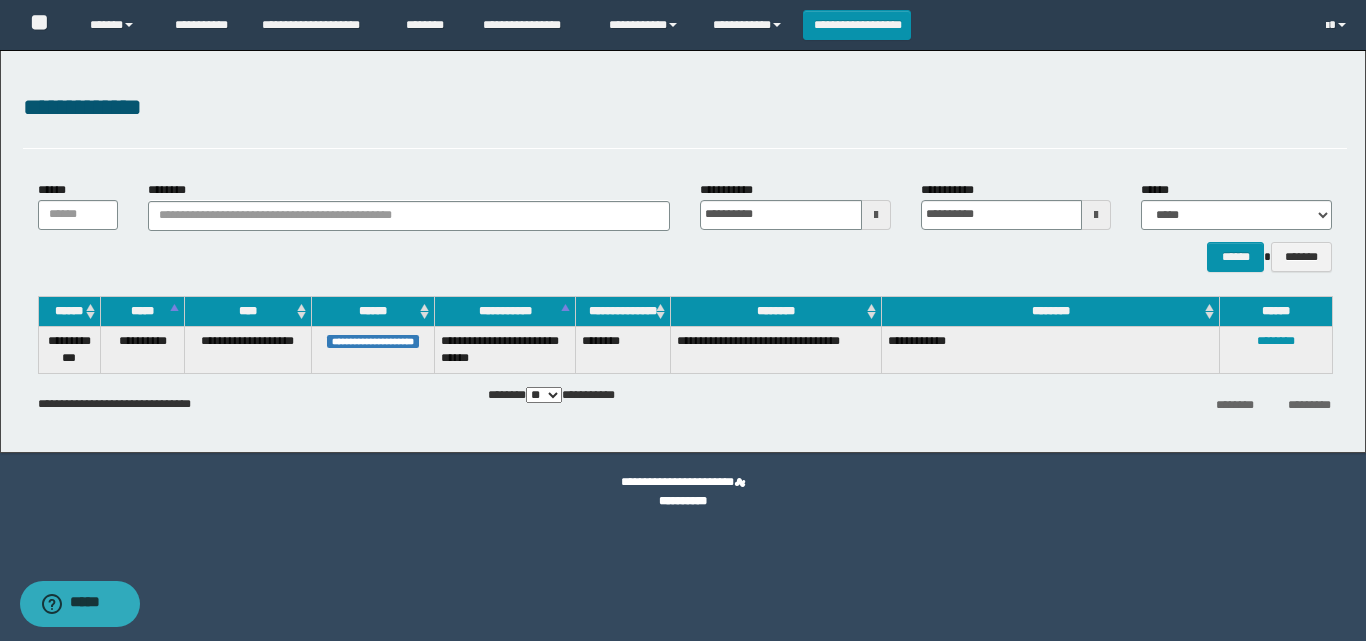 click on "**********" at bounding box center [683, 251] 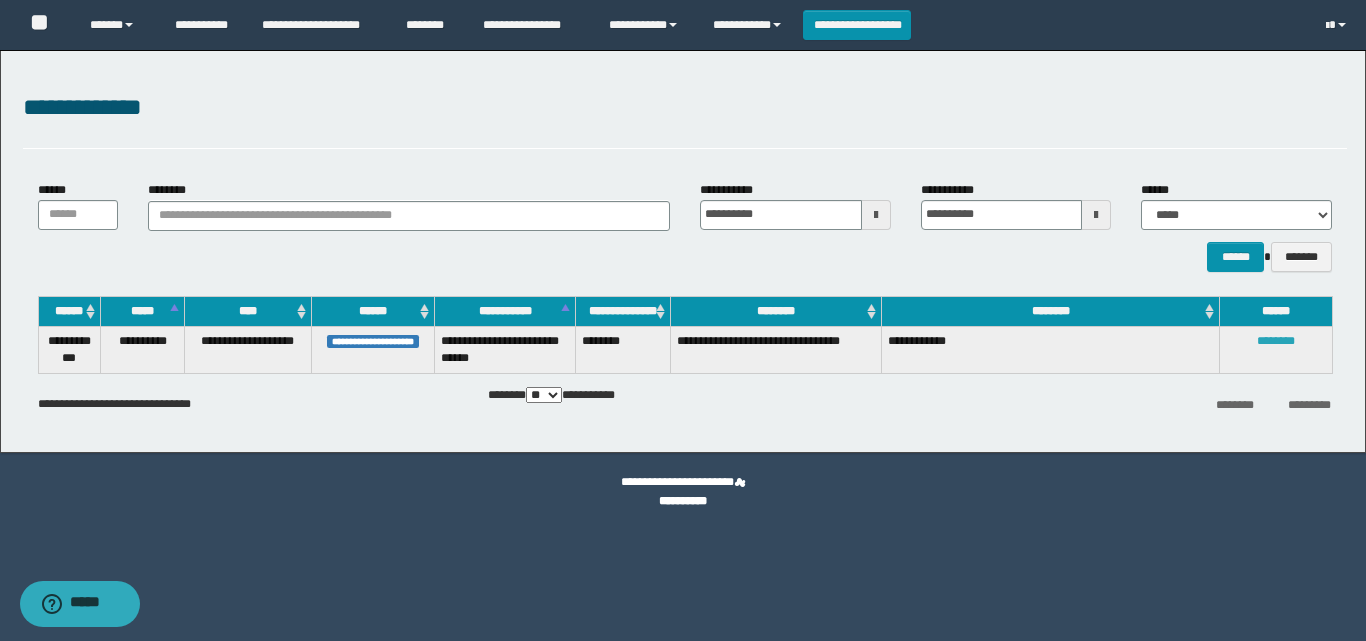 click on "********" at bounding box center [1276, 341] 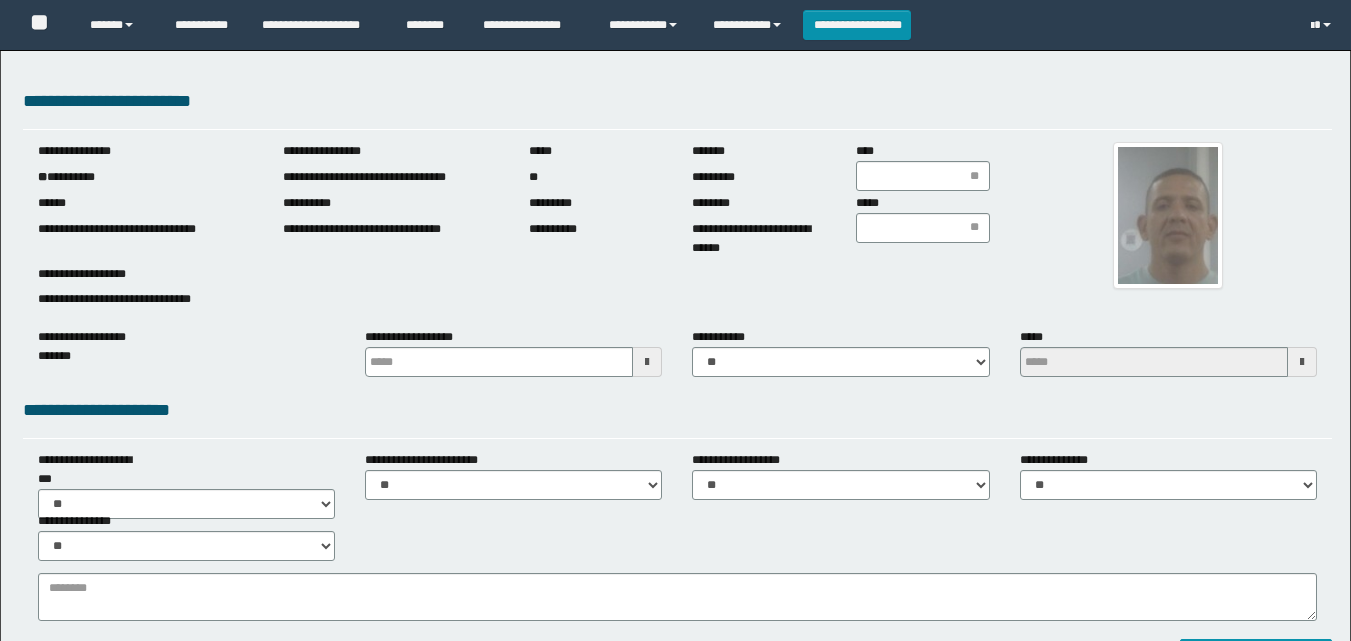 scroll, scrollTop: 0, scrollLeft: 0, axis: both 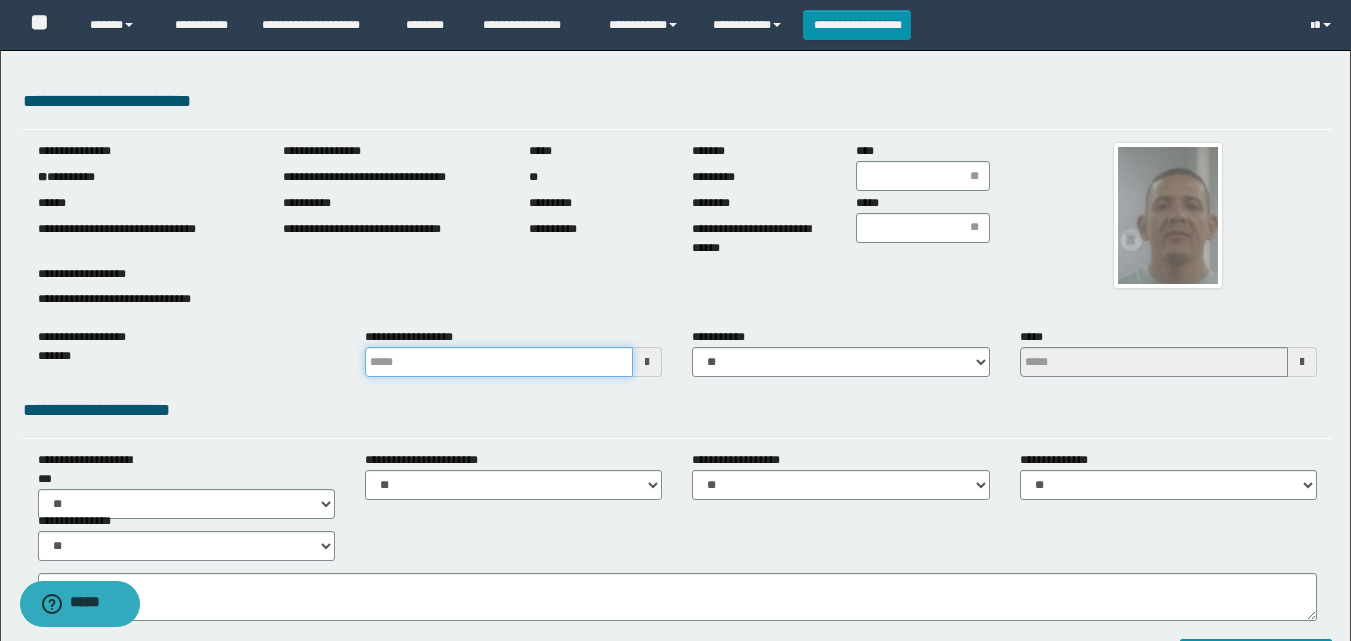 click at bounding box center [499, 362] 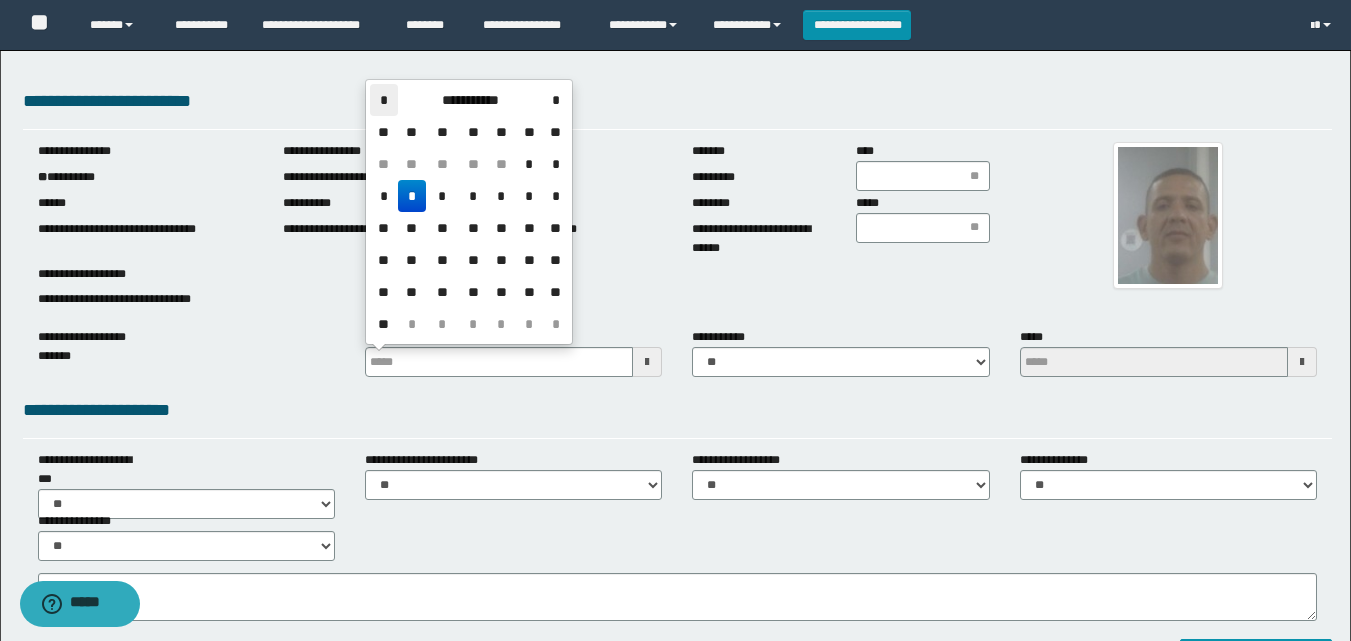 click on "*" at bounding box center (384, 100) 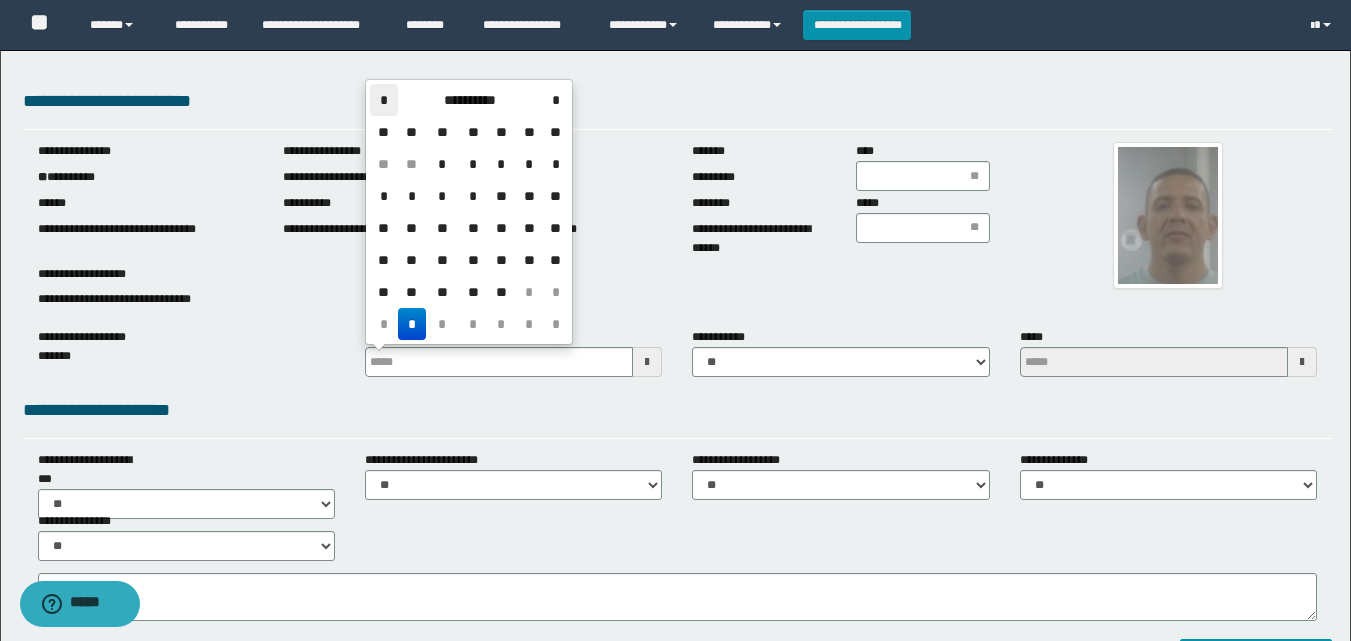 click on "*" at bounding box center (384, 100) 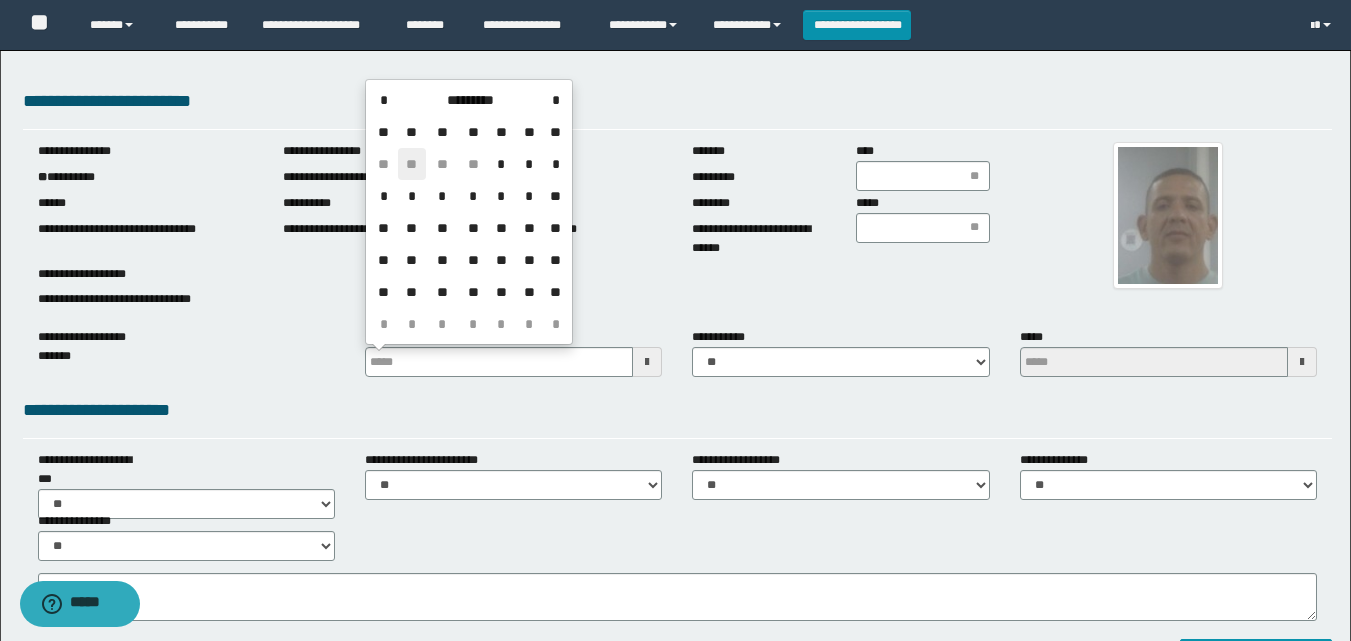 click on "**" at bounding box center (412, 164) 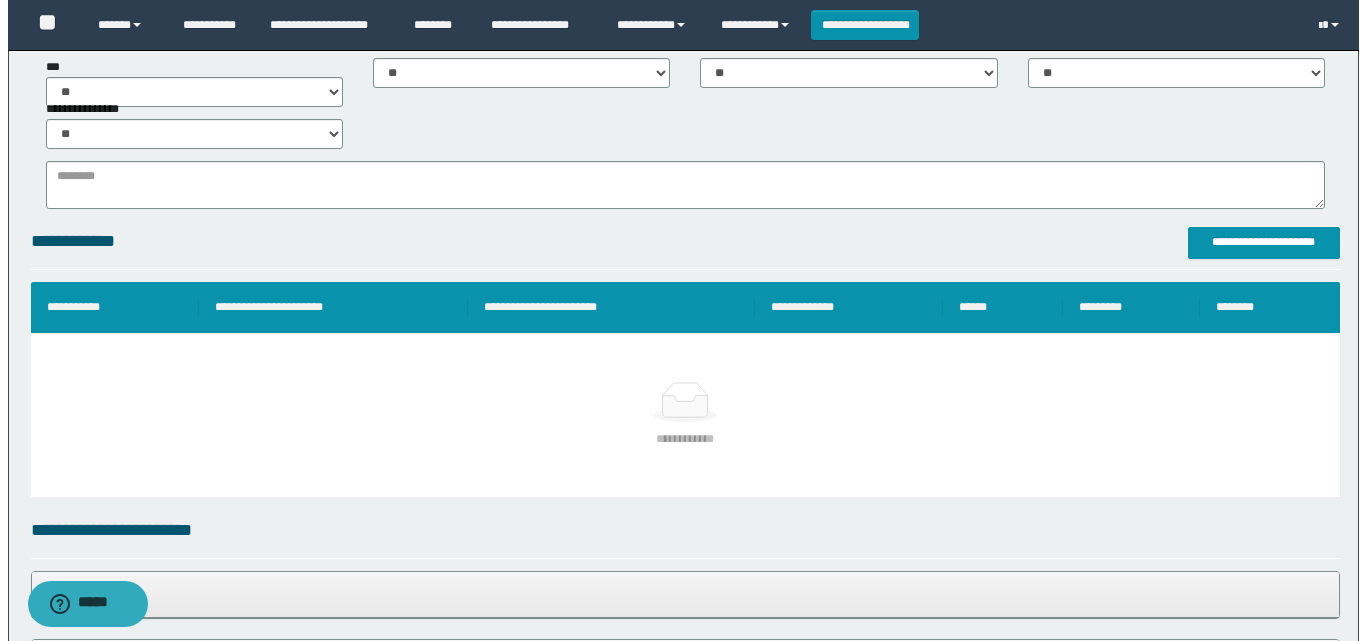 scroll, scrollTop: 600, scrollLeft: 0, axis: vertical 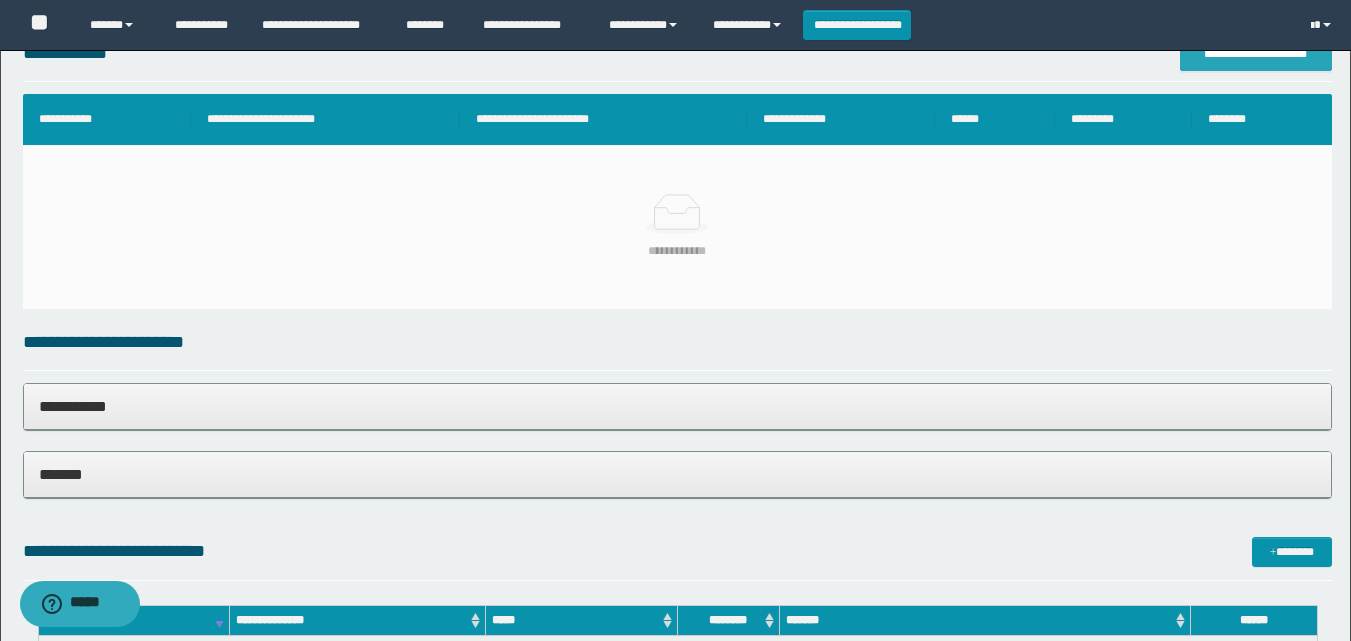 click on "**********" at bounding box center (1256, 54) 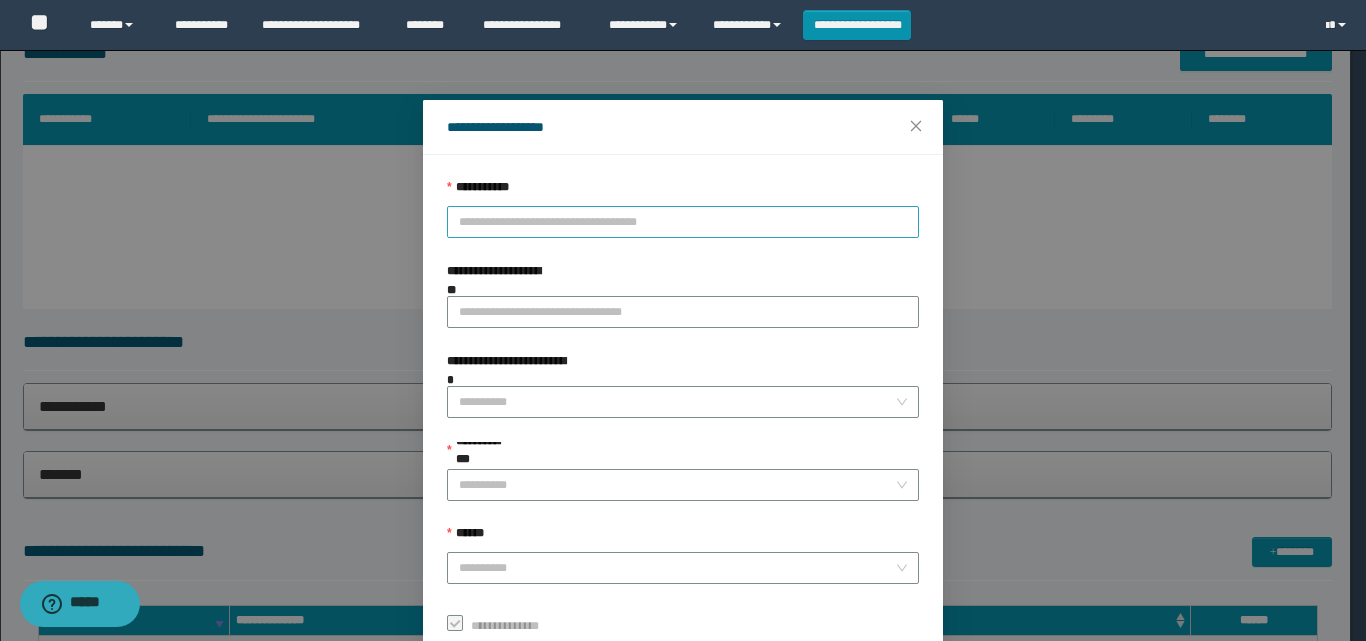 click on "**********" at bounding box center (683, 222) 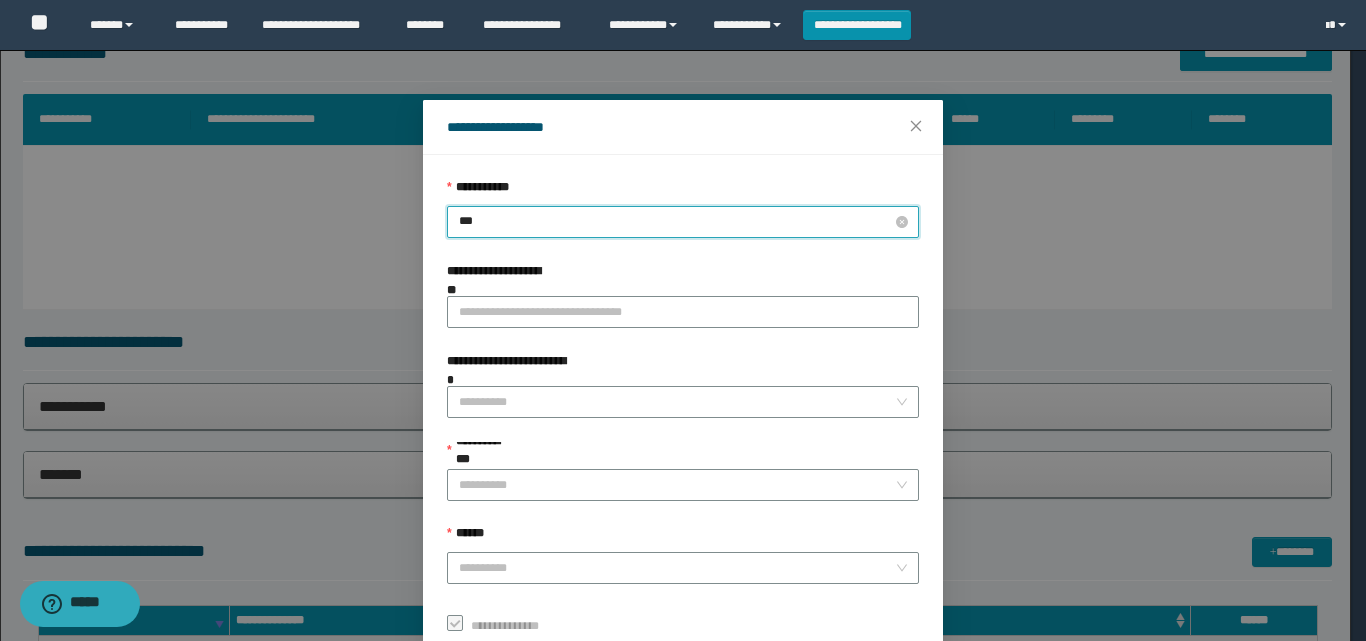 type on "****" 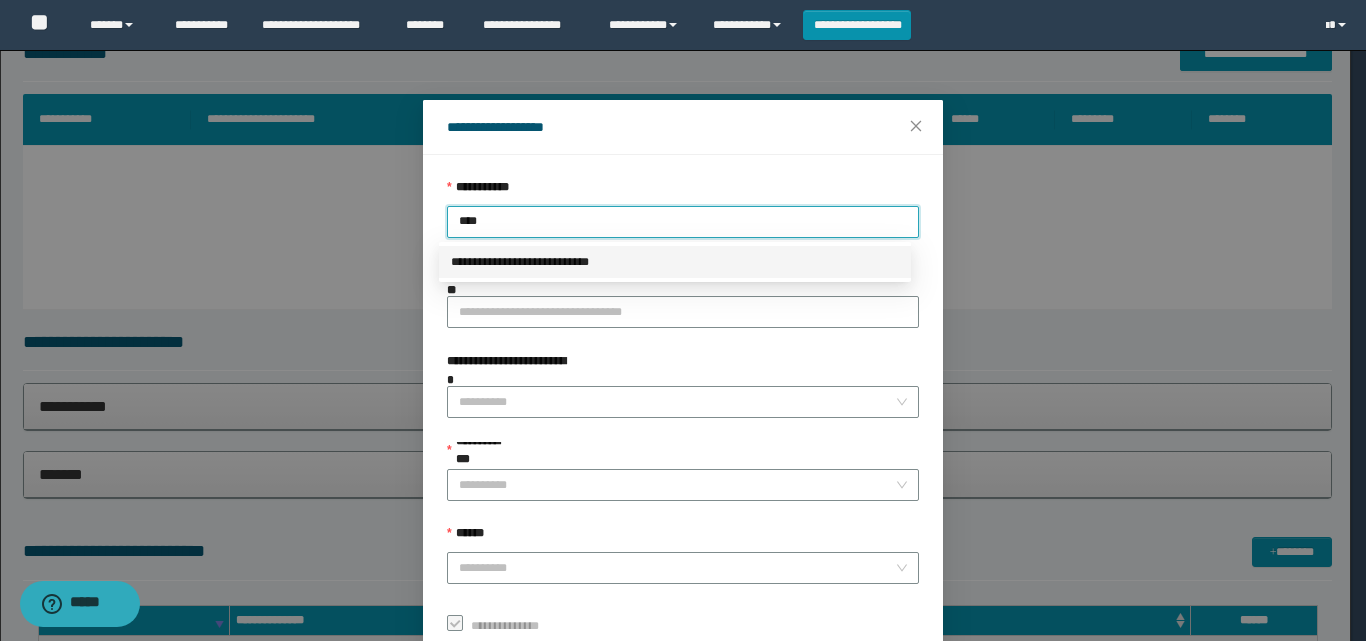 click on "**********" at bounding box center [675, 262] 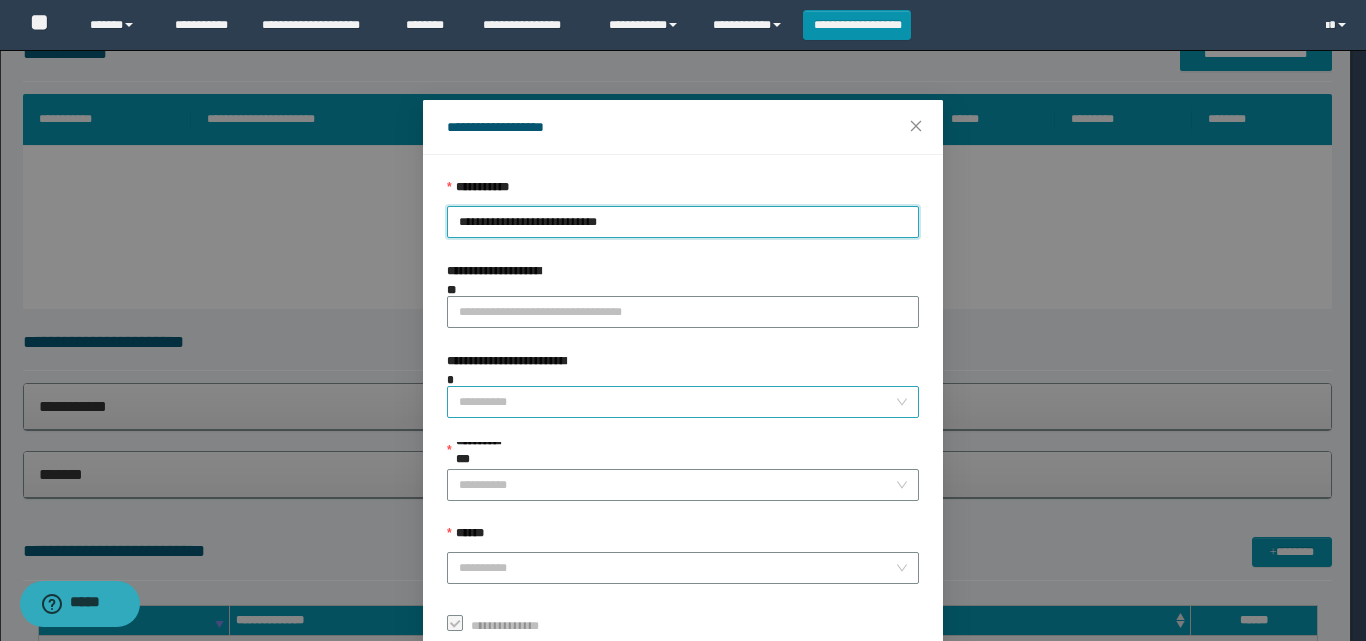 click on "**********" at bounding box center [677, 402] 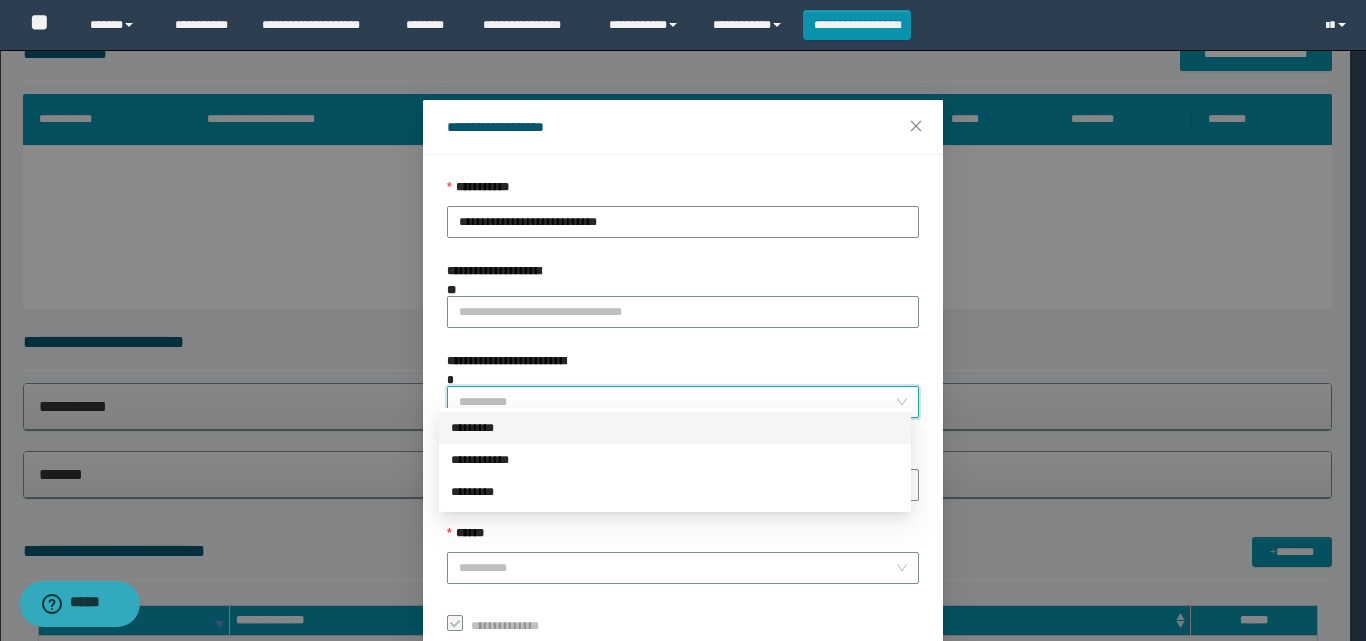 click on "*********" at bounding box center [675, 428] 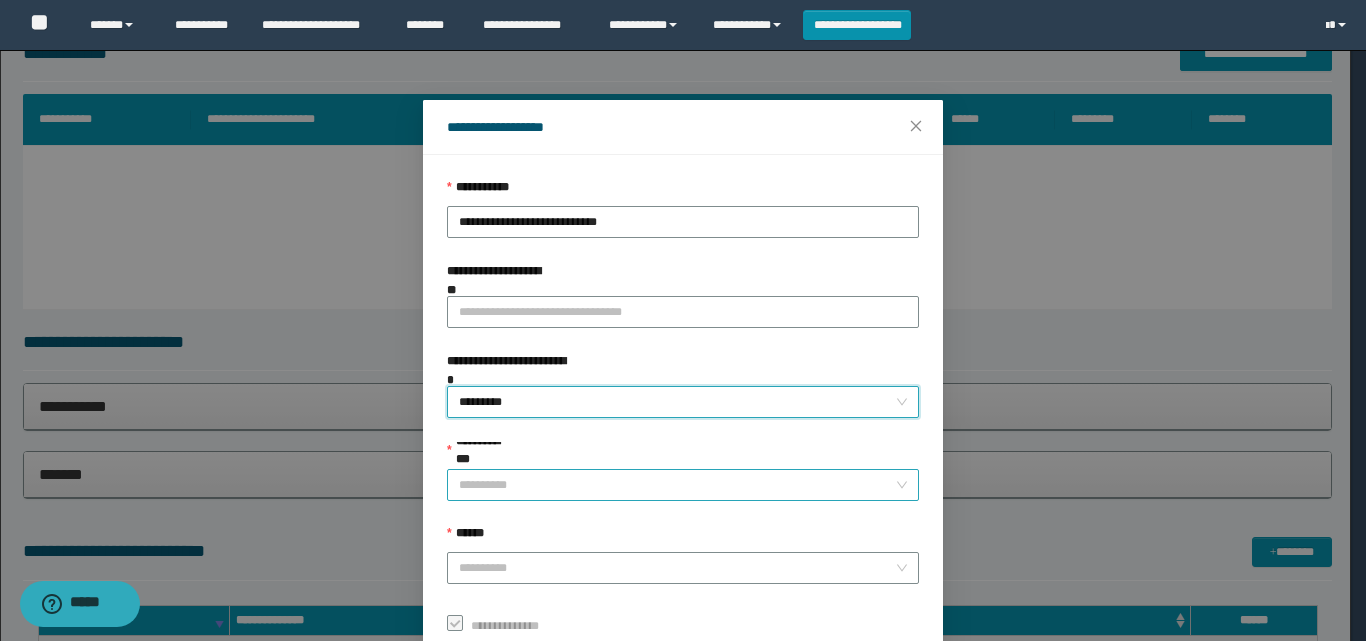click on "**********" at bounding box center (677, 485) 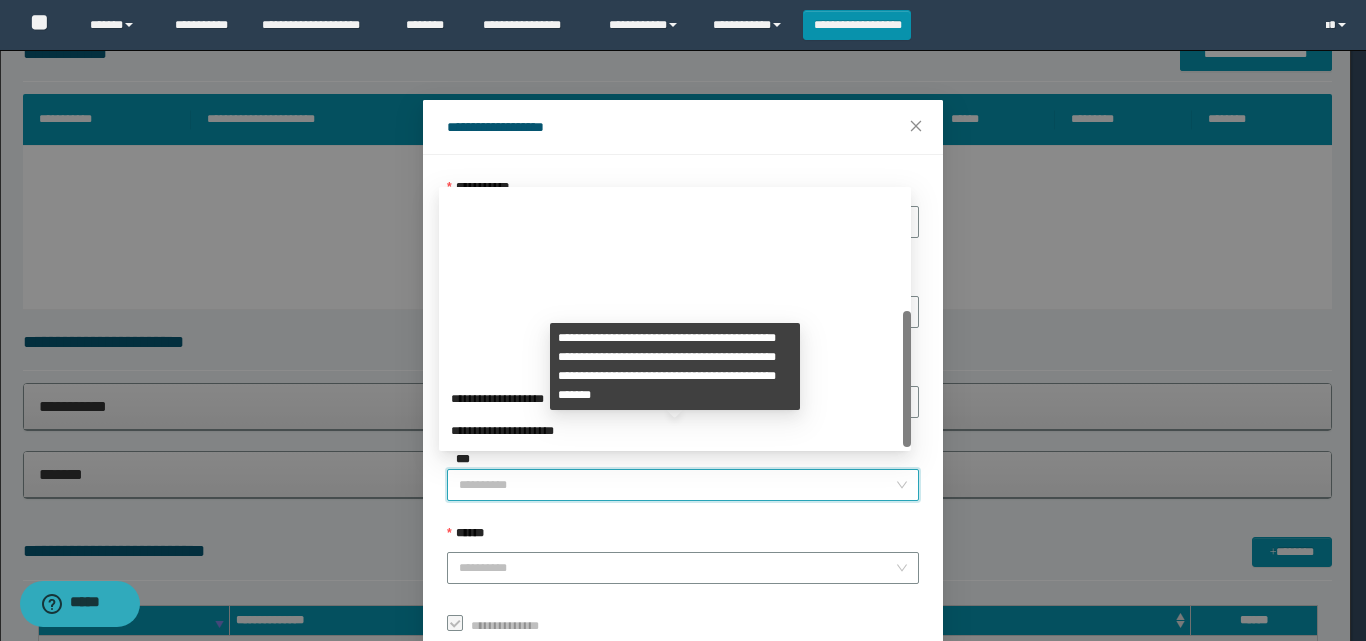 scroll, scrollTop: 224, scrollLeft: 0, axis: vertical 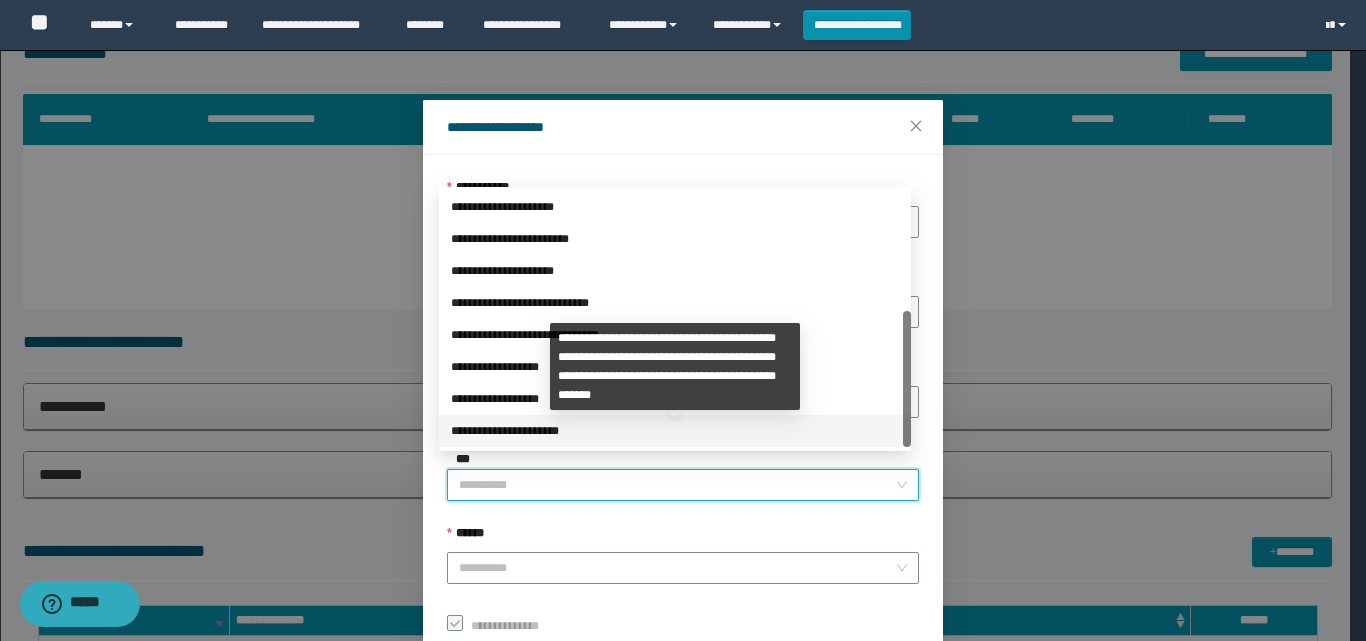 drag, startPoint x: 498, startPoint y: 428, endPoint x: 497, endPoint y: 455, distance: 27.018513 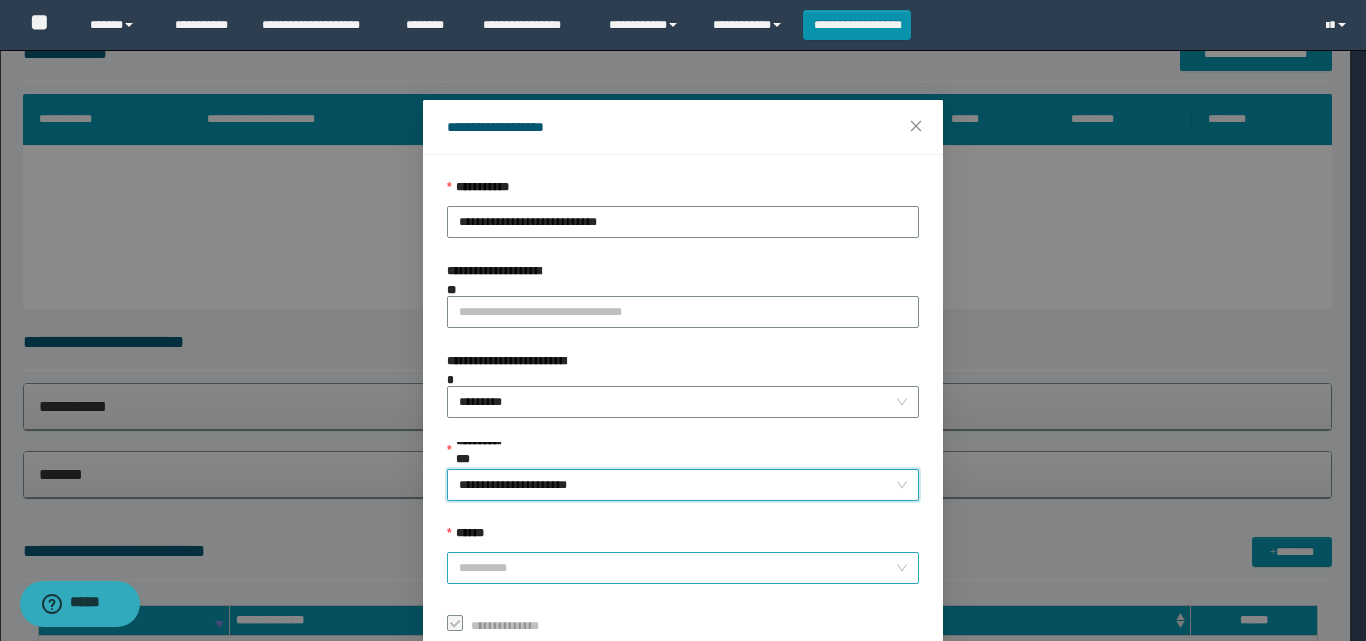 click on "**********" at bounding box center [683, 568] 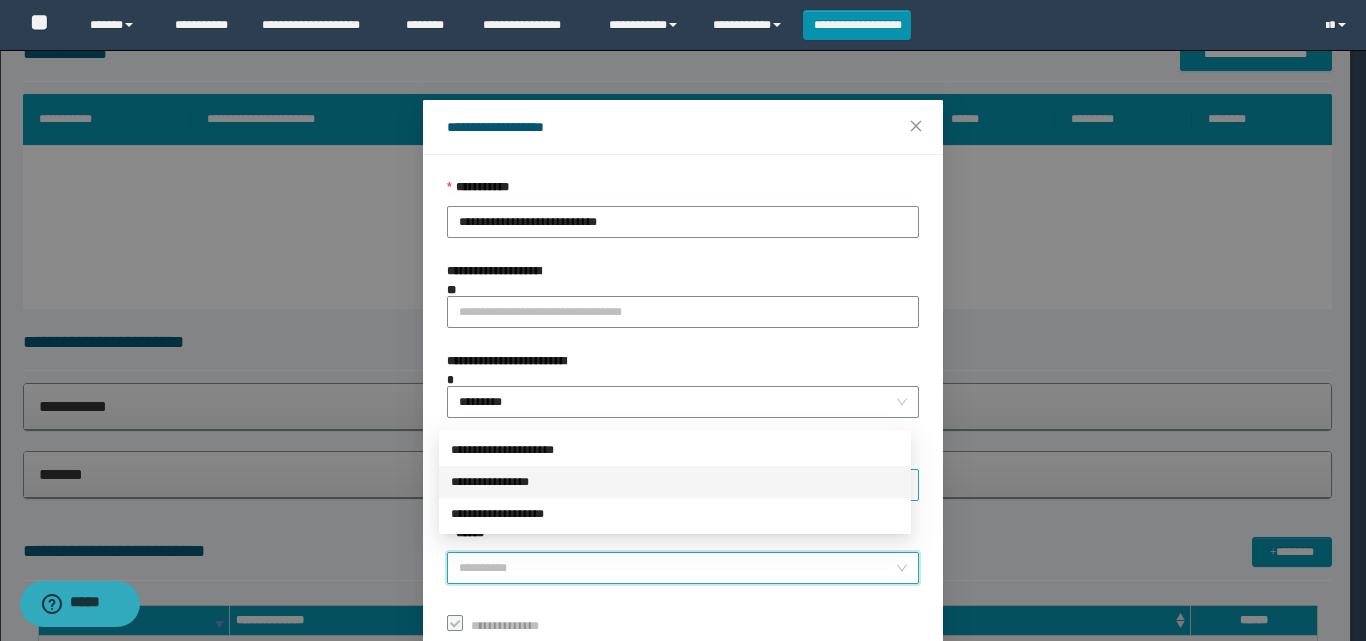 drag, startPoint x: 540, startPoint y: 481, endPoint x: 572, endPoint y: 486, distance: 32.38827 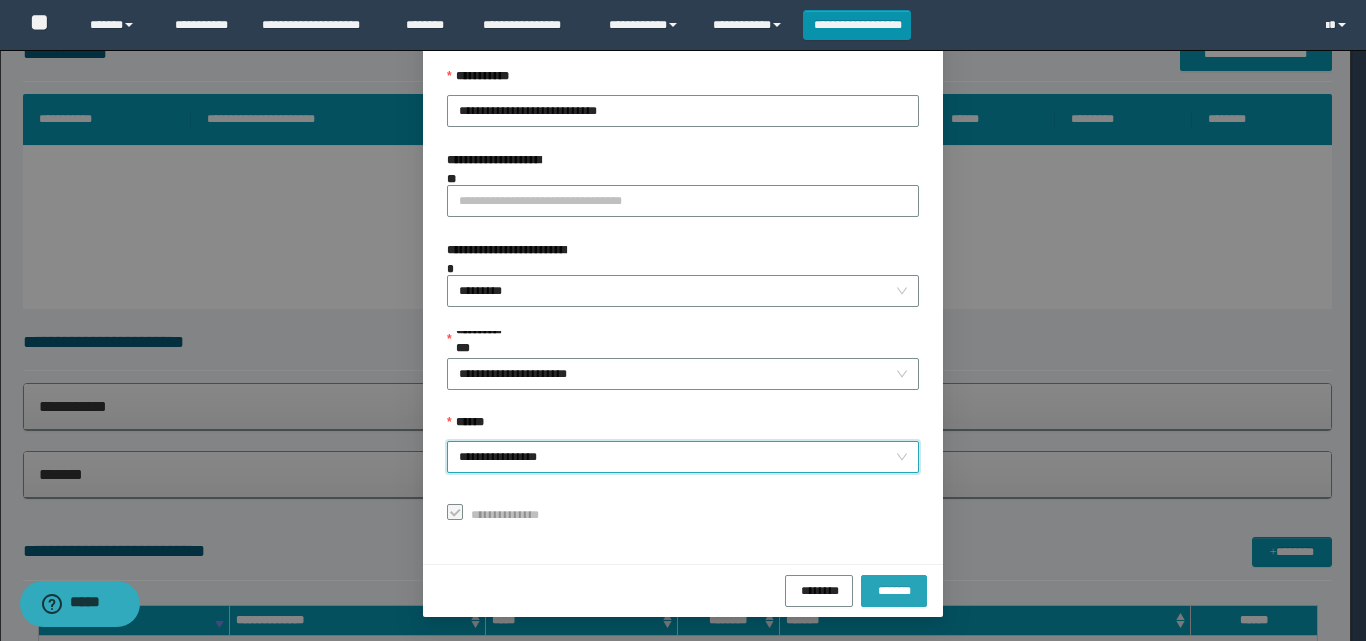 drag, startPoint x: 853, startPoint y: 593, endPoint x: 828, endPoint y: 598, distance: 25.495098 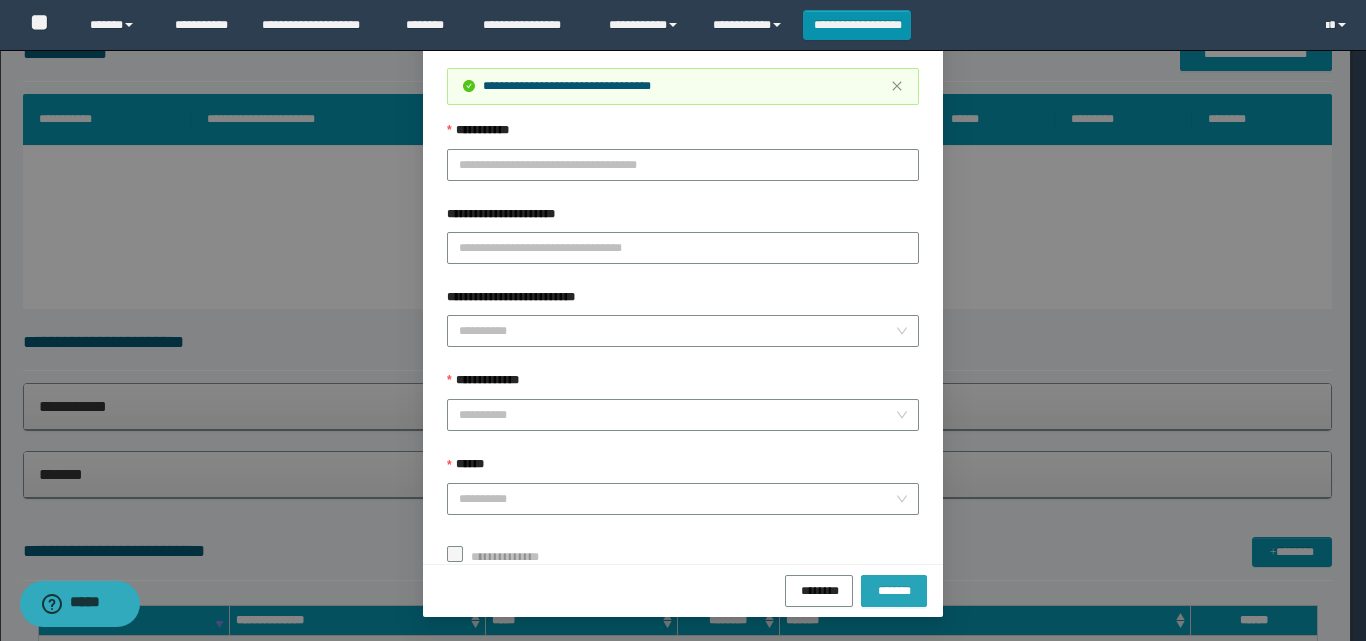 scroll, scrollTop: 64, scrollLeft: 0, axis: vertical 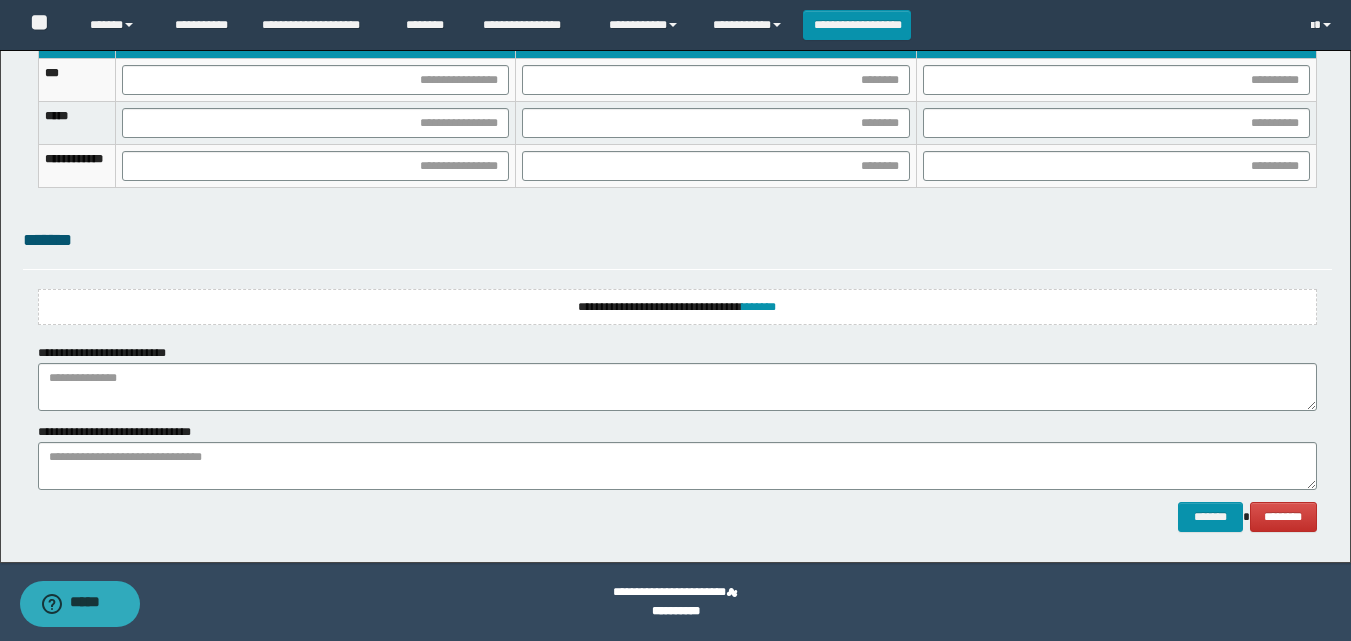 click on "**********" at bounding box center (677, 307) 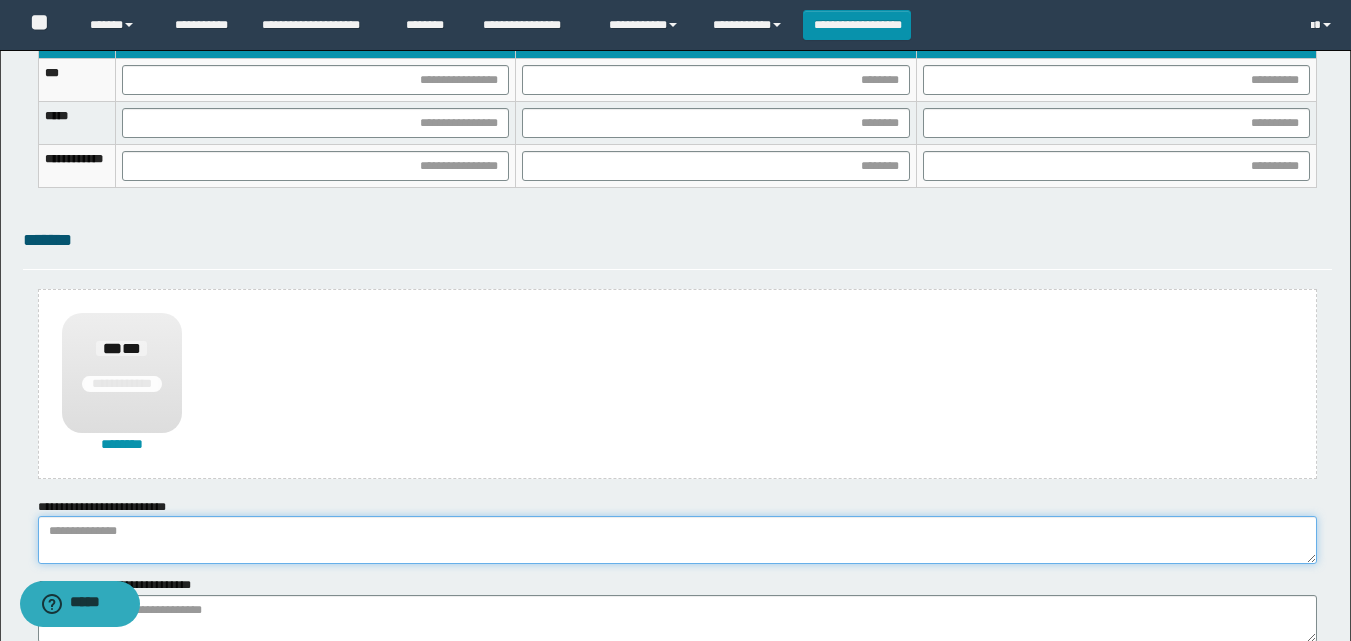 click at bounding box center [677, 540] 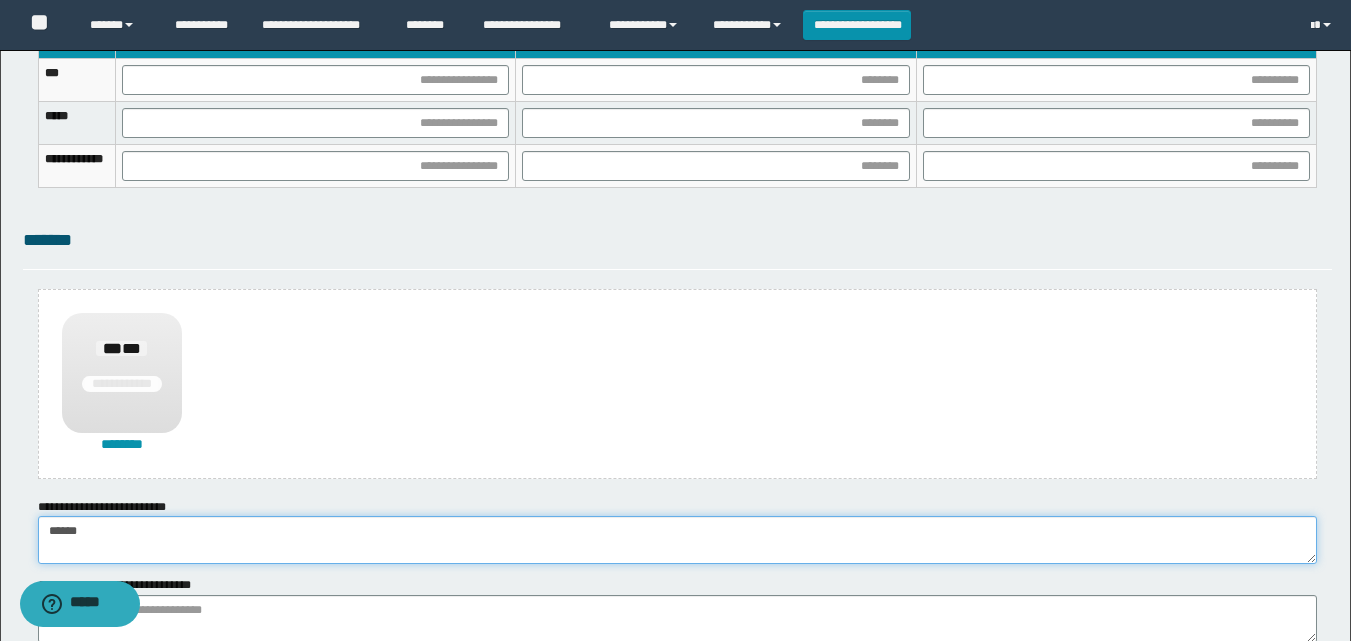 type on "******" 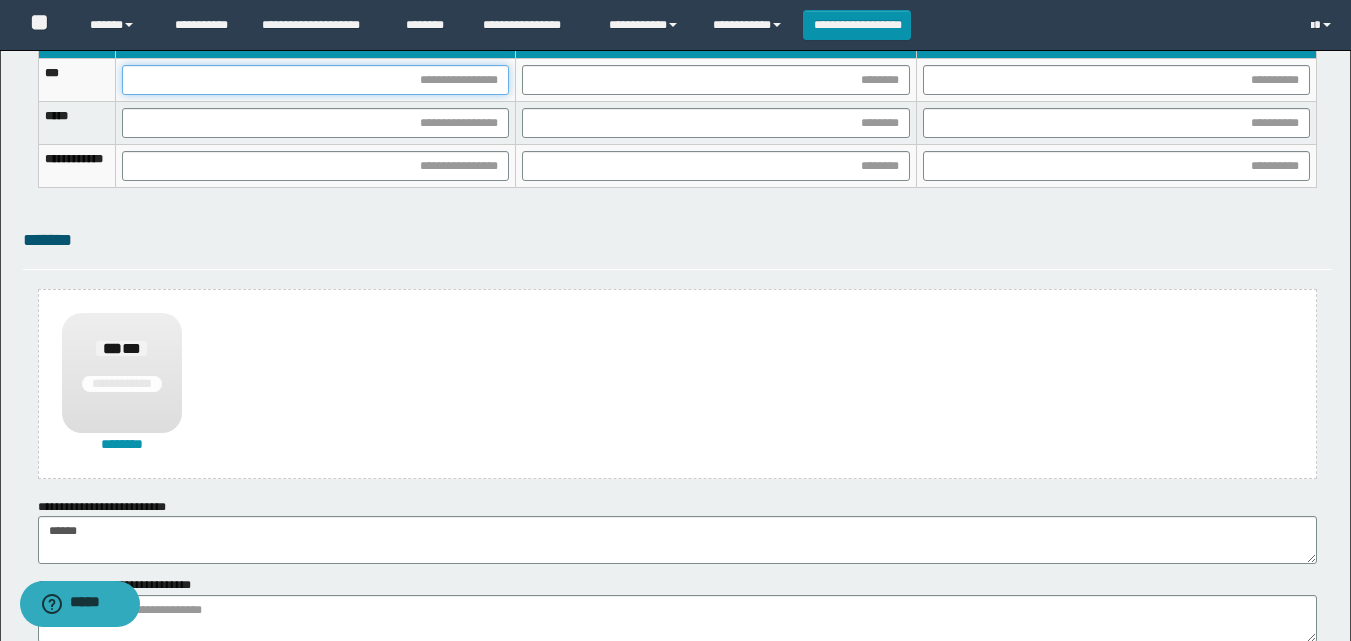 drag, startPoint x: 539, startPoint y: 77, endPoint x: 644, endPoint y: 455, distance: 392.31238 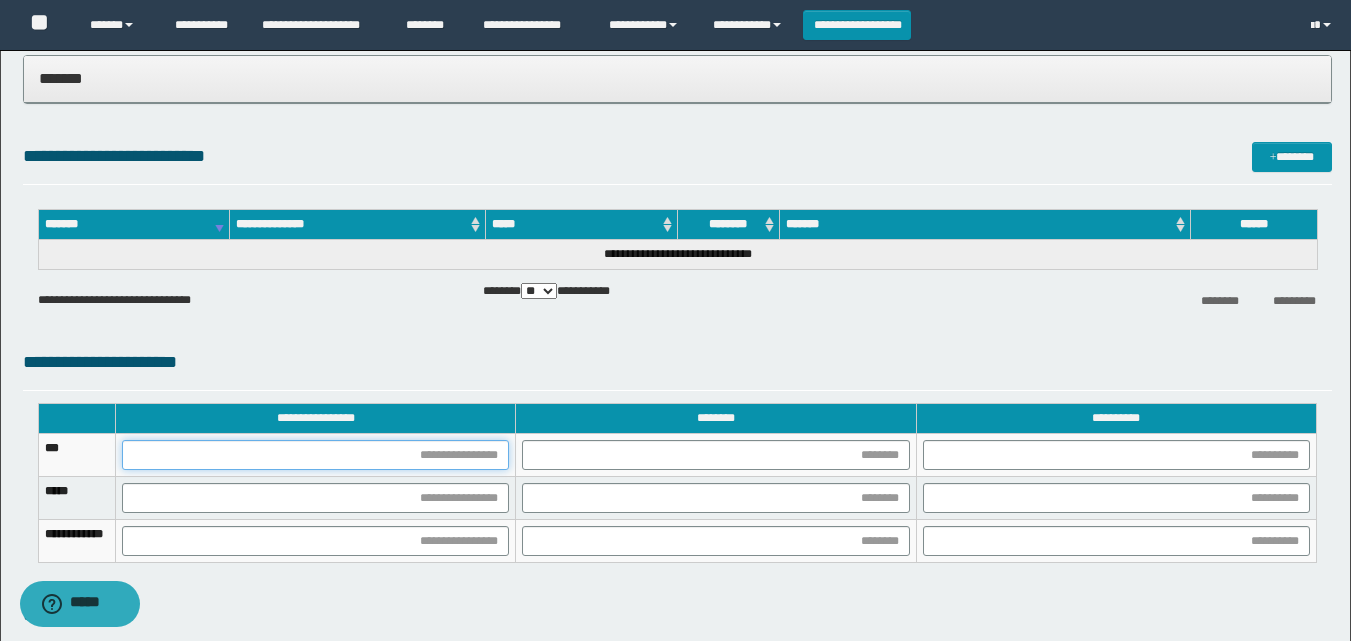 scroll, scrollTop: 1176, scrollLeft: 0, axis: vertical 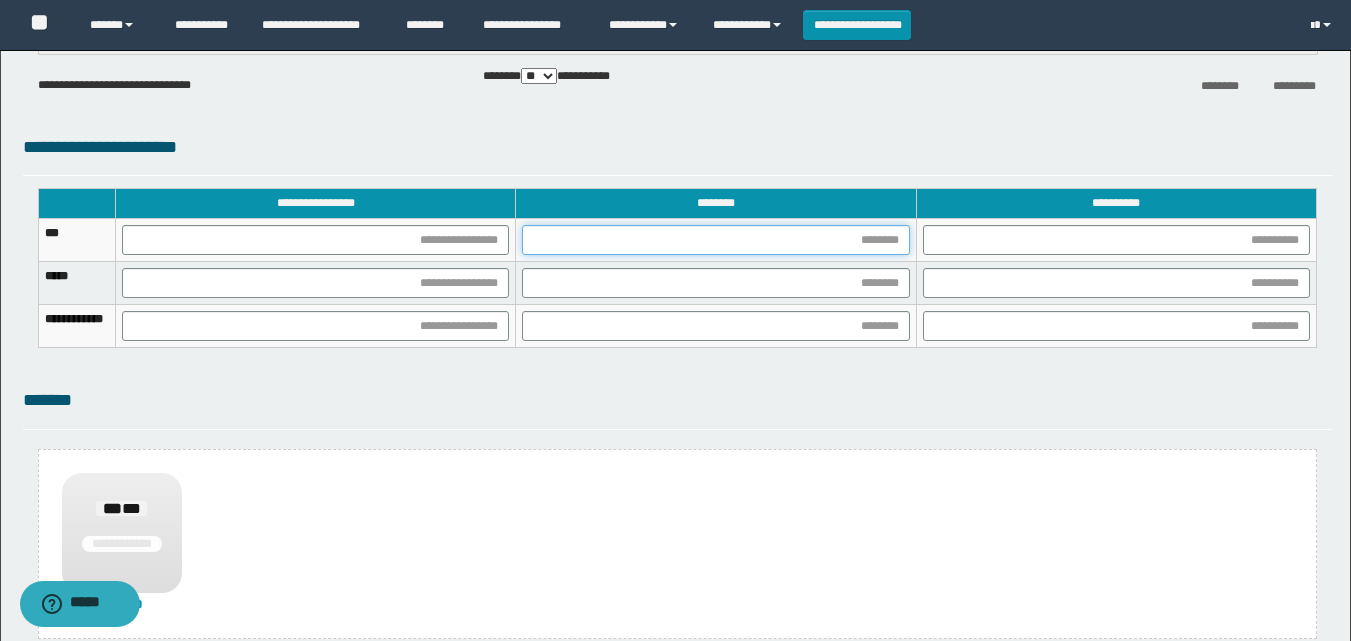 click at bounding box center [715, 240] 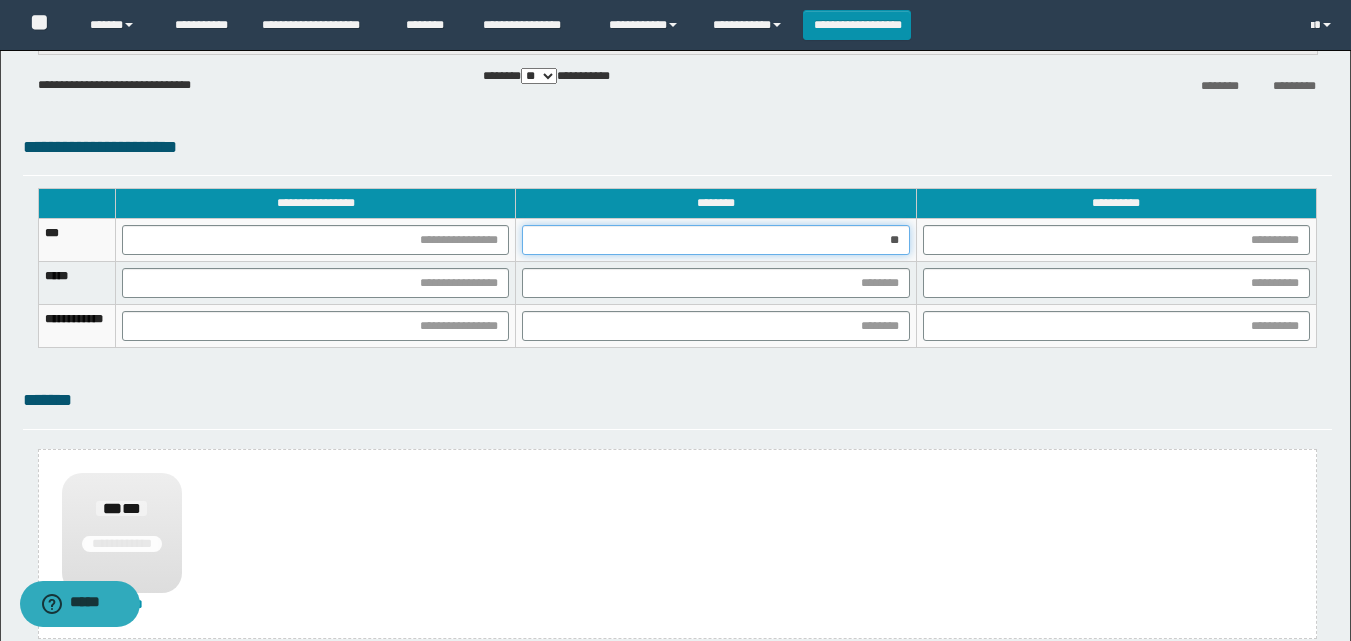 type on "***" 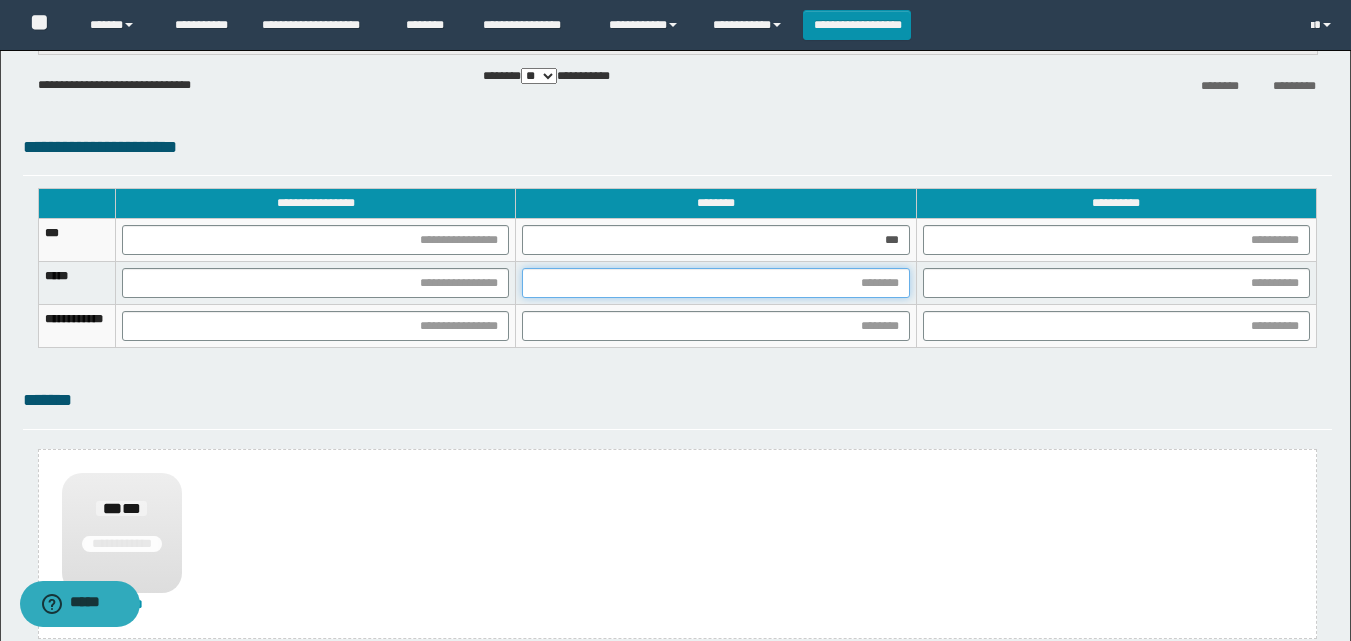 click at bounding box center (715, 283) 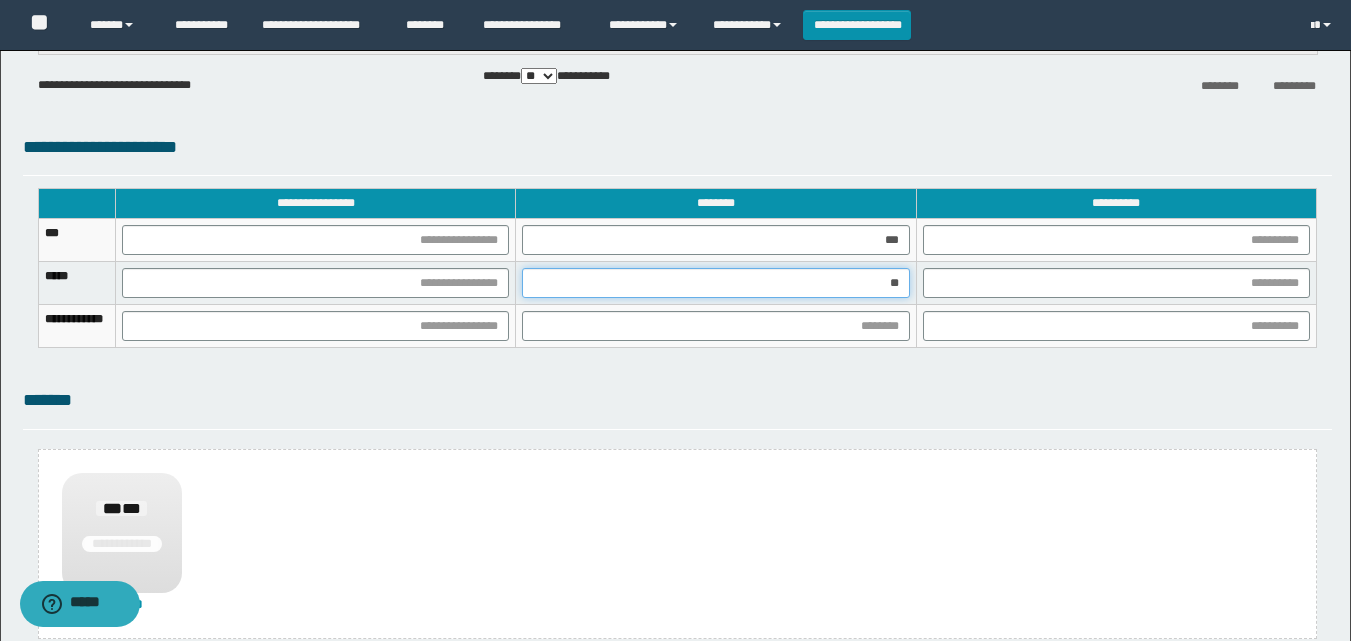 type on "***" 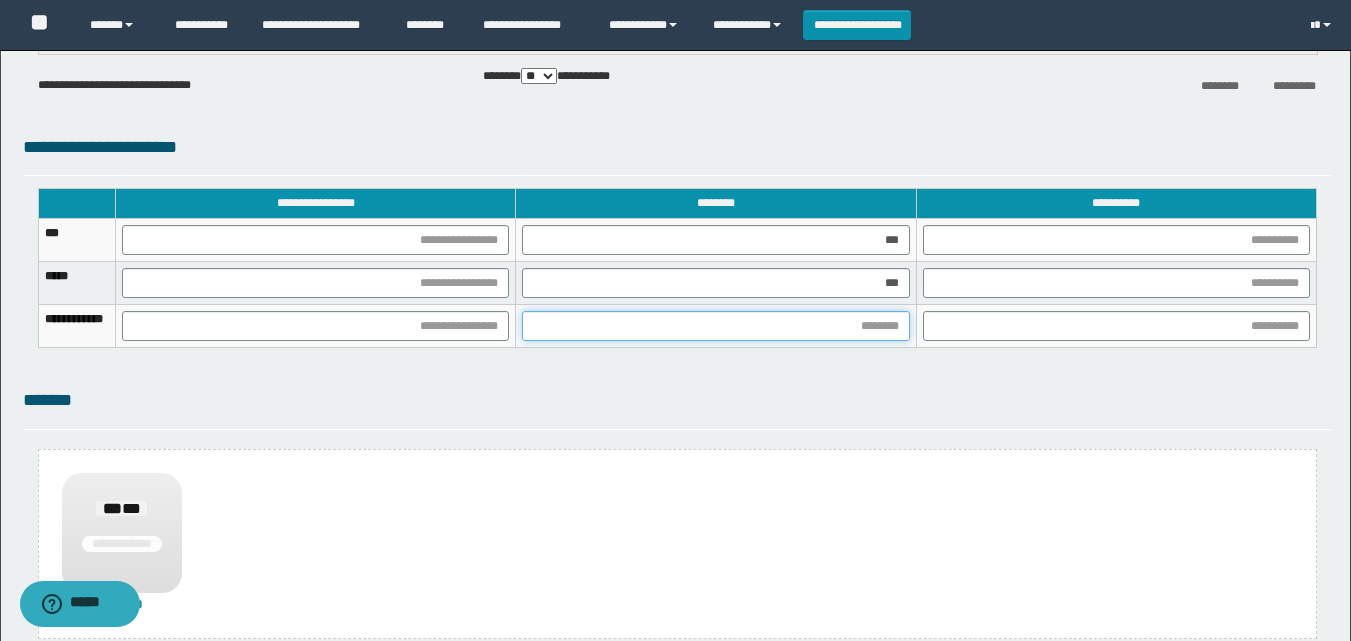 drag, startPoint x: 925, startPoint y: 328, endPoint x: 916, endPoint y: 334, distance: 10.816654 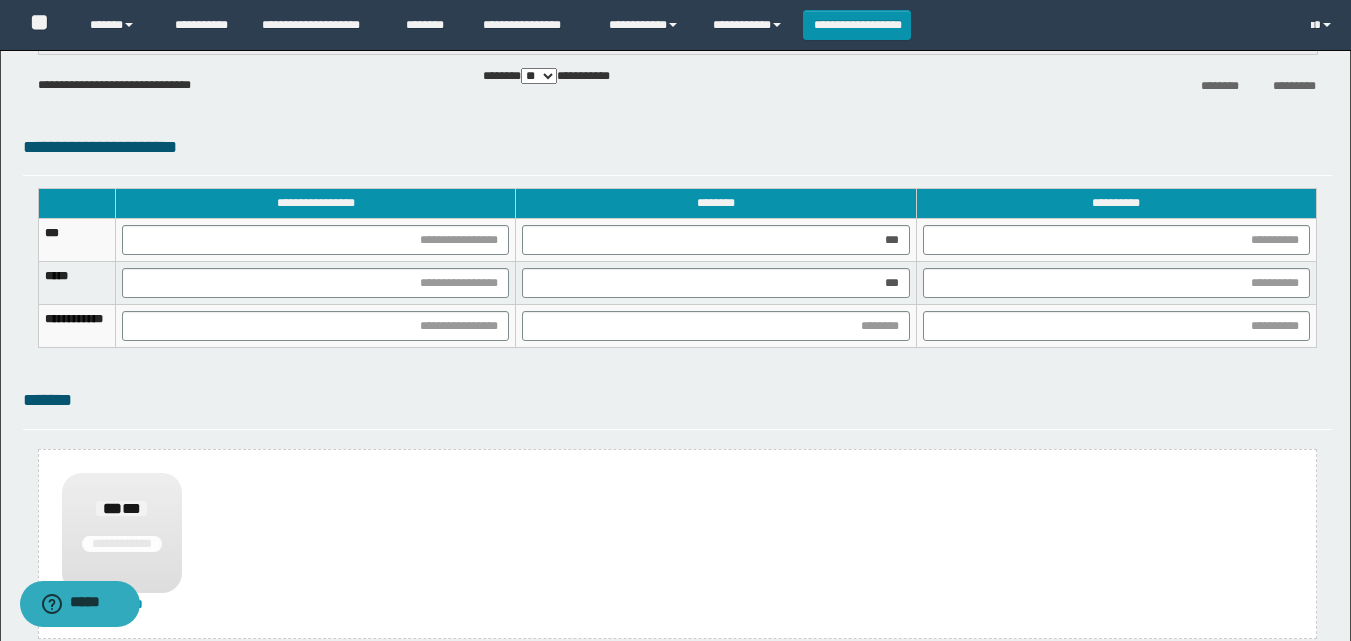 click on "**********" at bounding box center (677, 278) 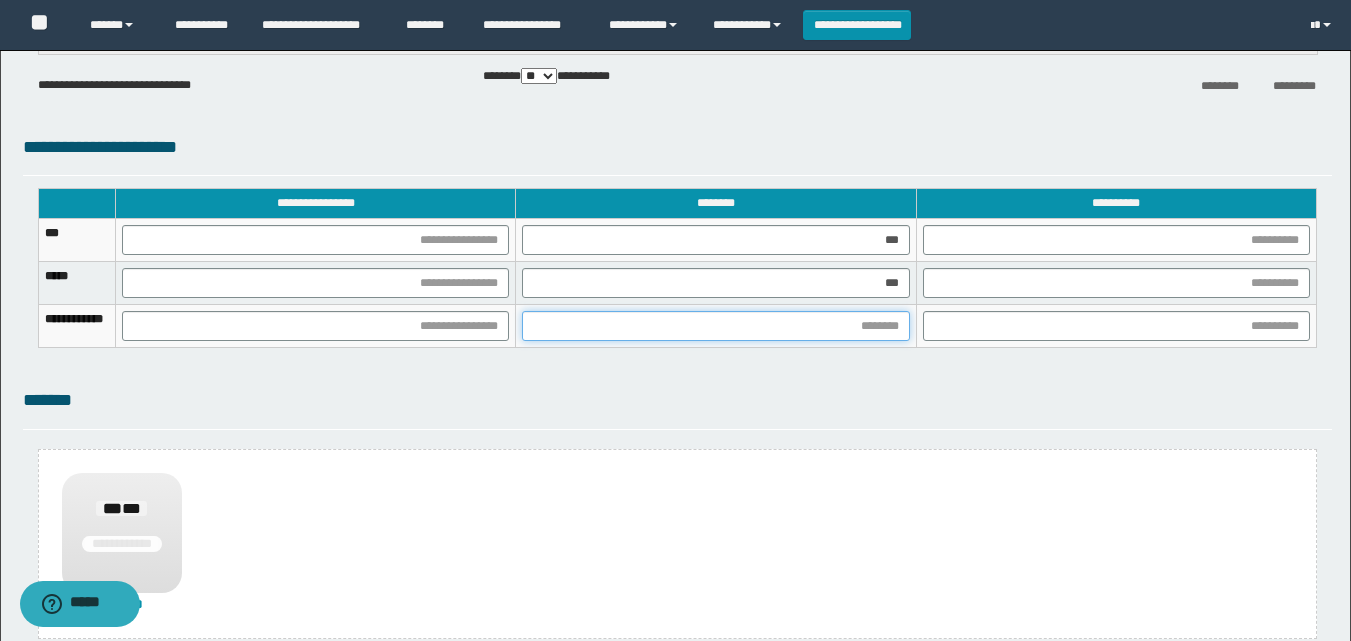 drag, startPoint x: 897, startPoint y: 326, endPoint x: 891, endPoint y: 342, distance: 17.088007 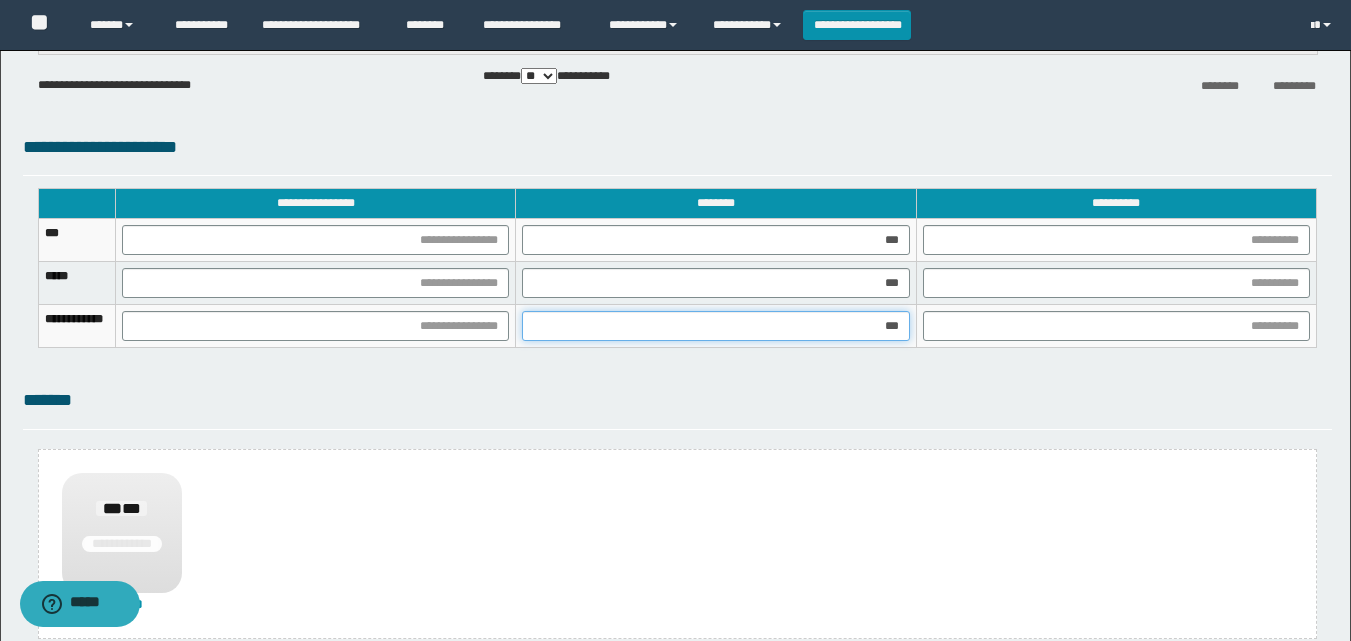 type on "****" 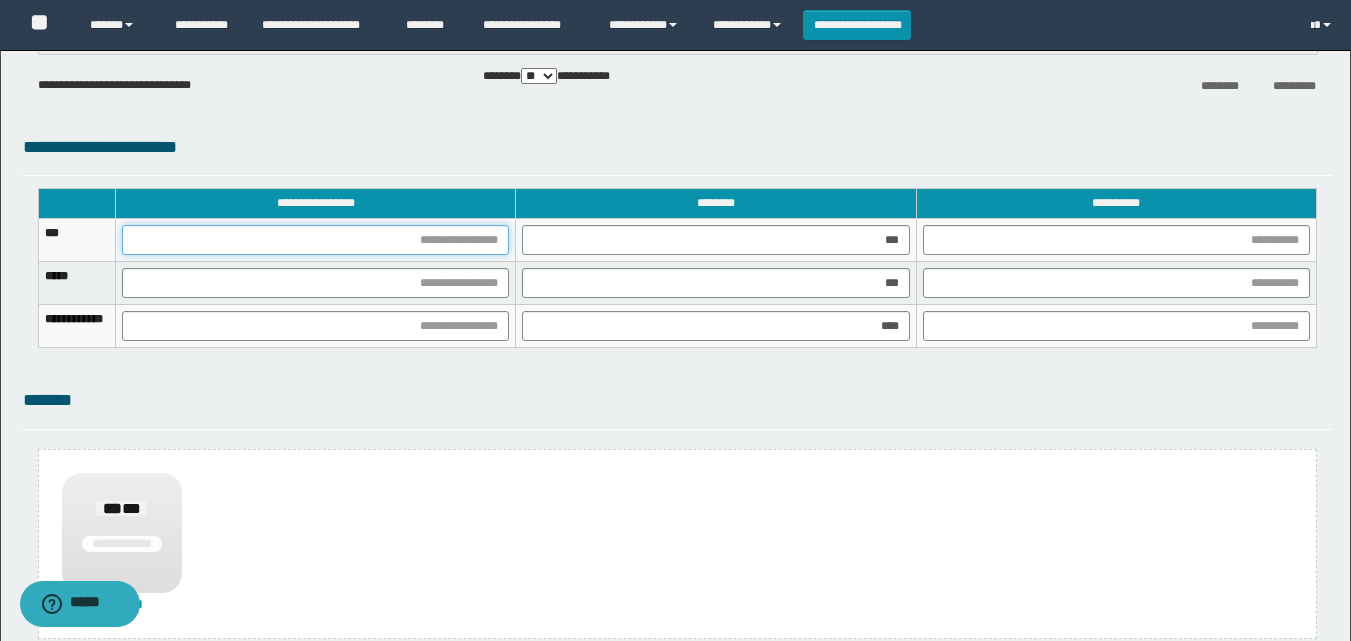 drag, startPoint x: 482, startPoint y: 236, endPoint x: 524, endPoint y: 320, distance: 93.914856 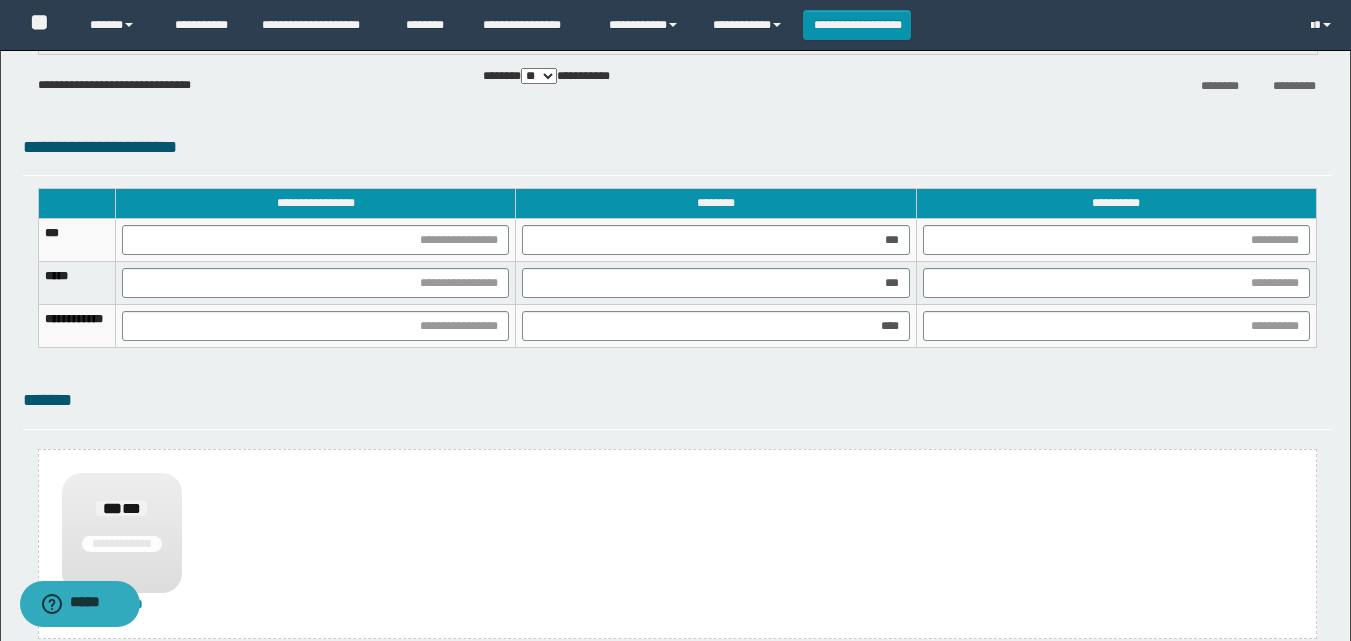 click on "**********" at bounding box center (677, 278) 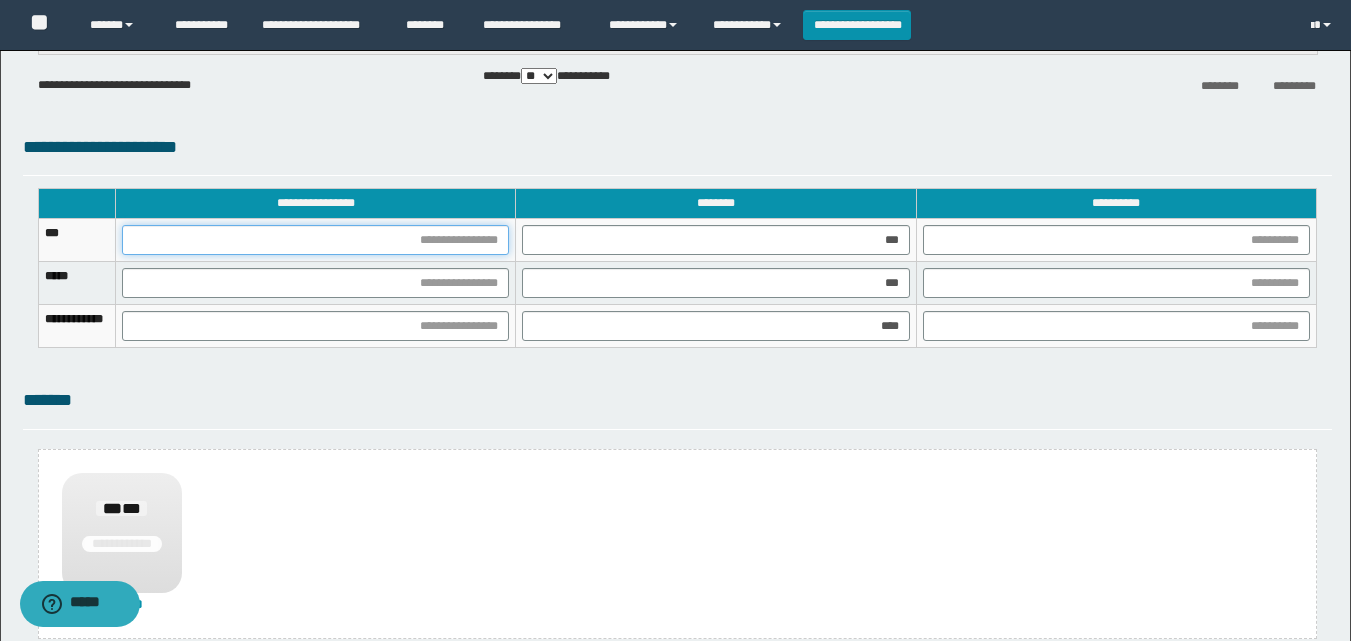 click at bounding box center [315, 240] 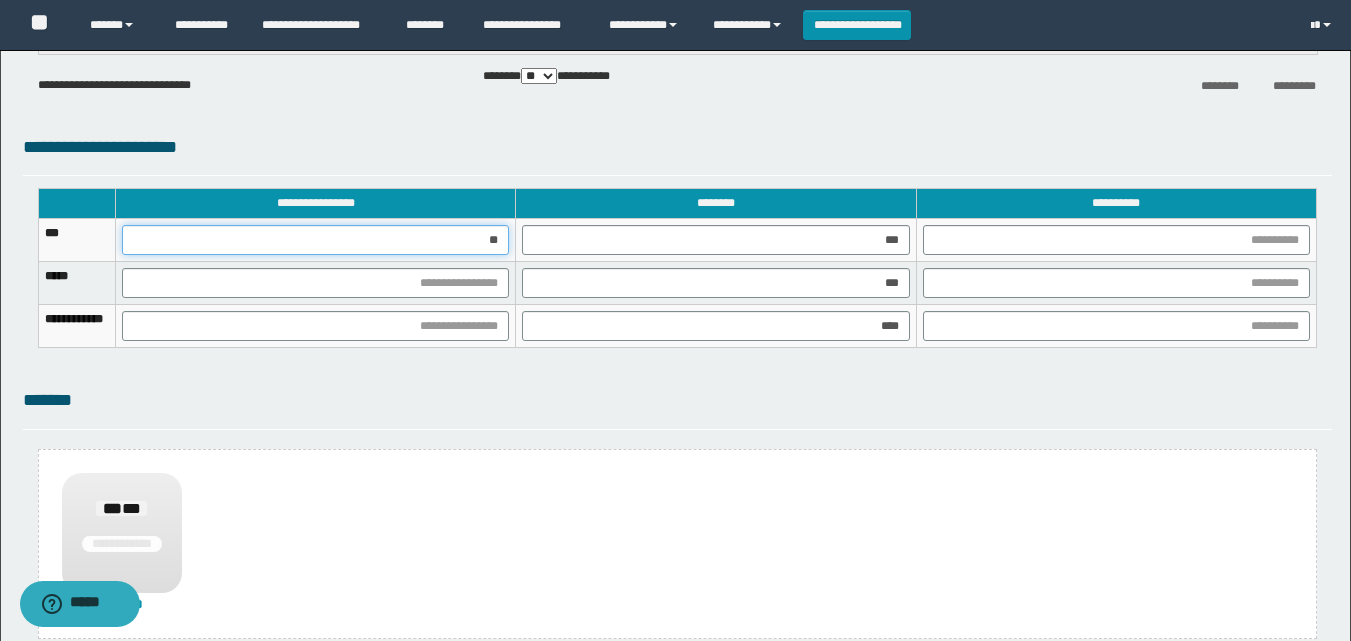 type on "***" 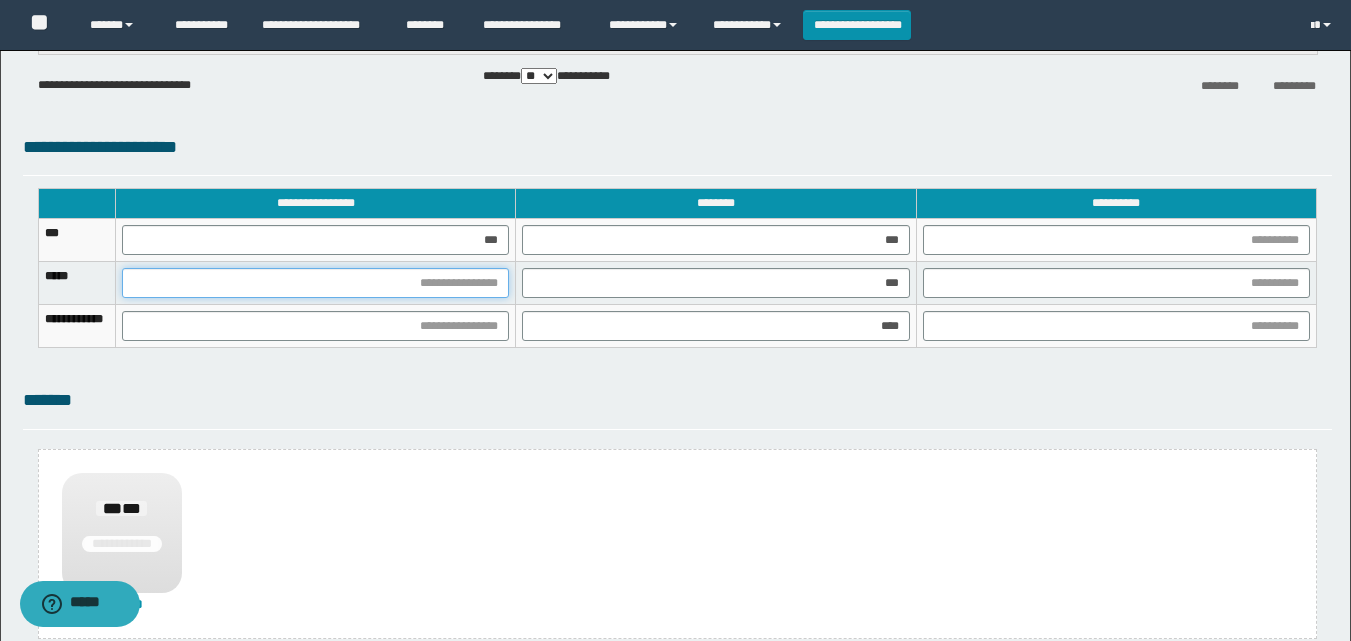 click at bounding box center (315, 283) 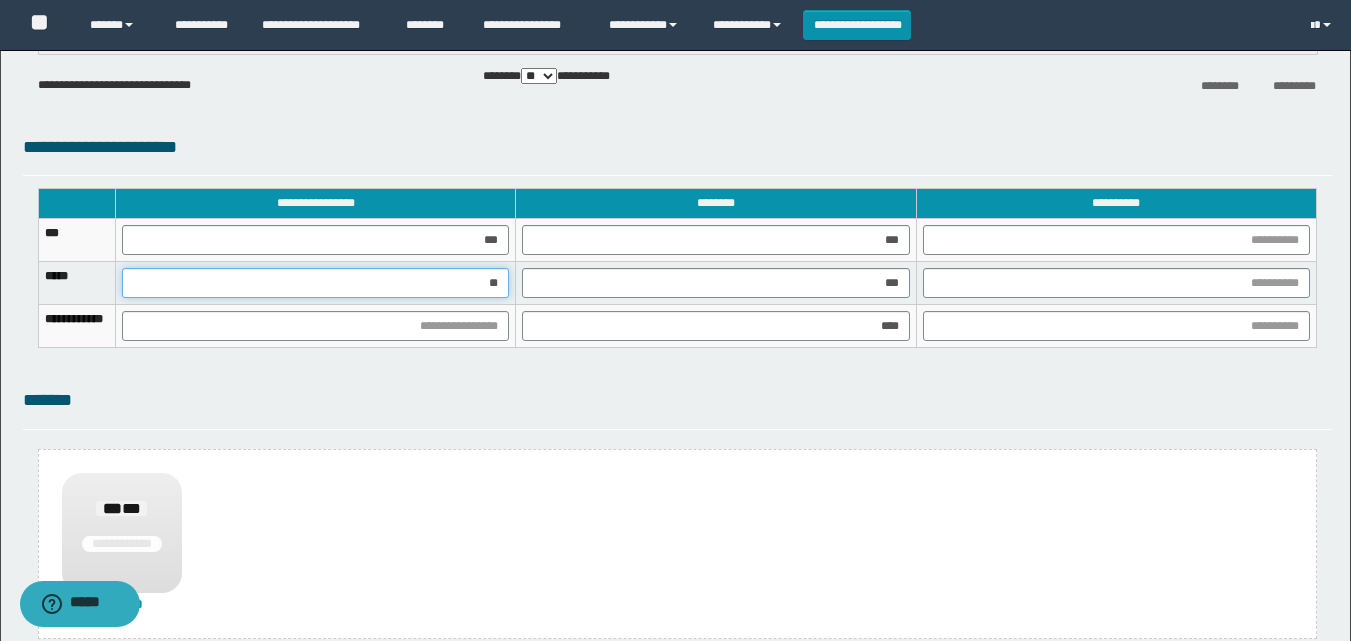 type on "***" 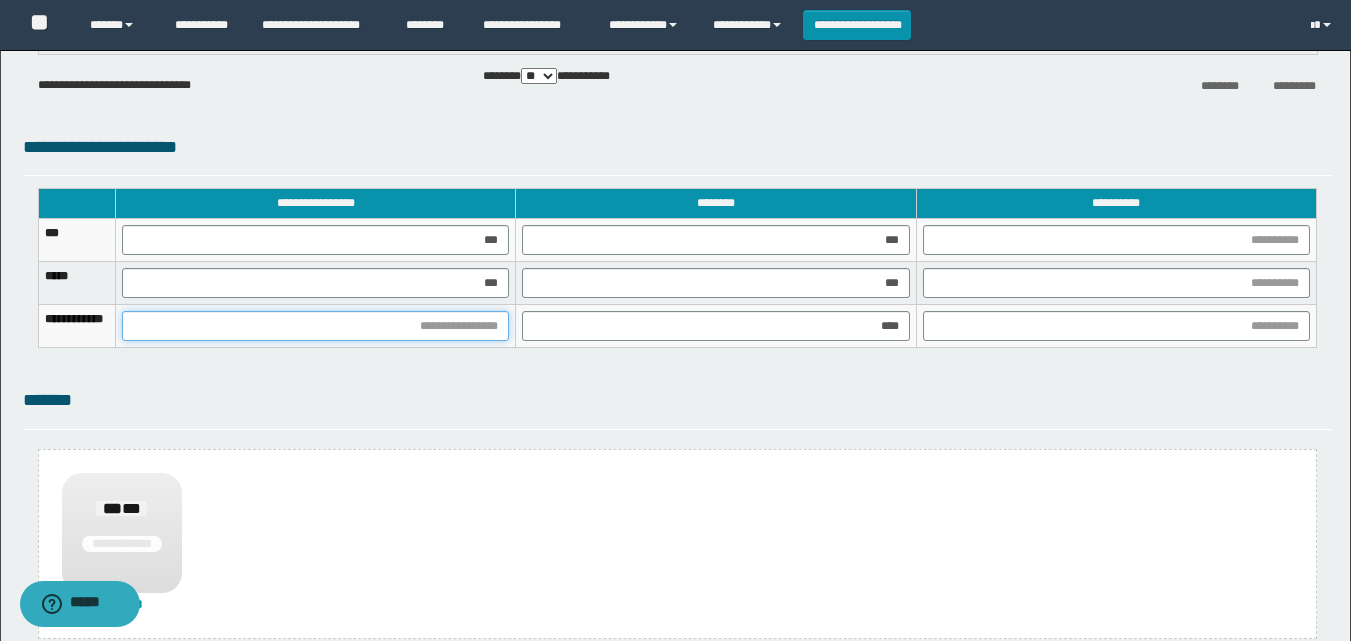 drag, startPoint x: 527, startPoint y: 332, endPoint x: 523, endPoint y: 354, distance: 22.36068 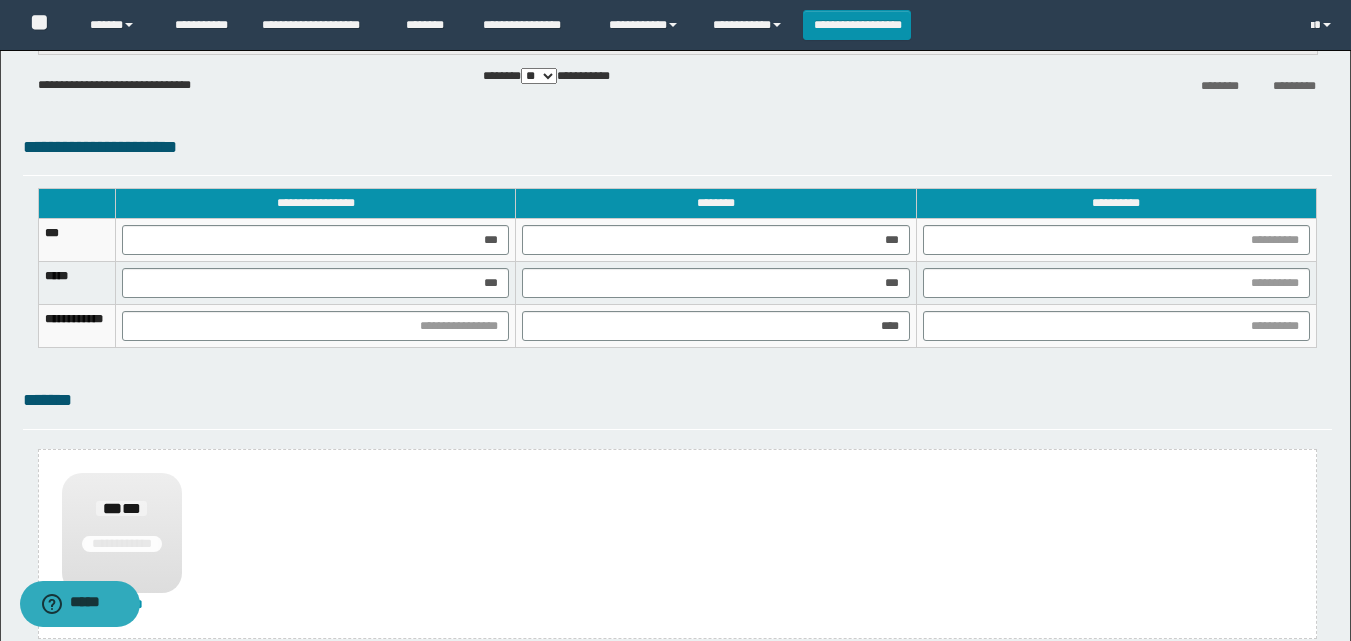 drag, startPoint x: 1338, startPoint y: 292, endPoint x: 1128, endPoint y: 305, distance: 210.402 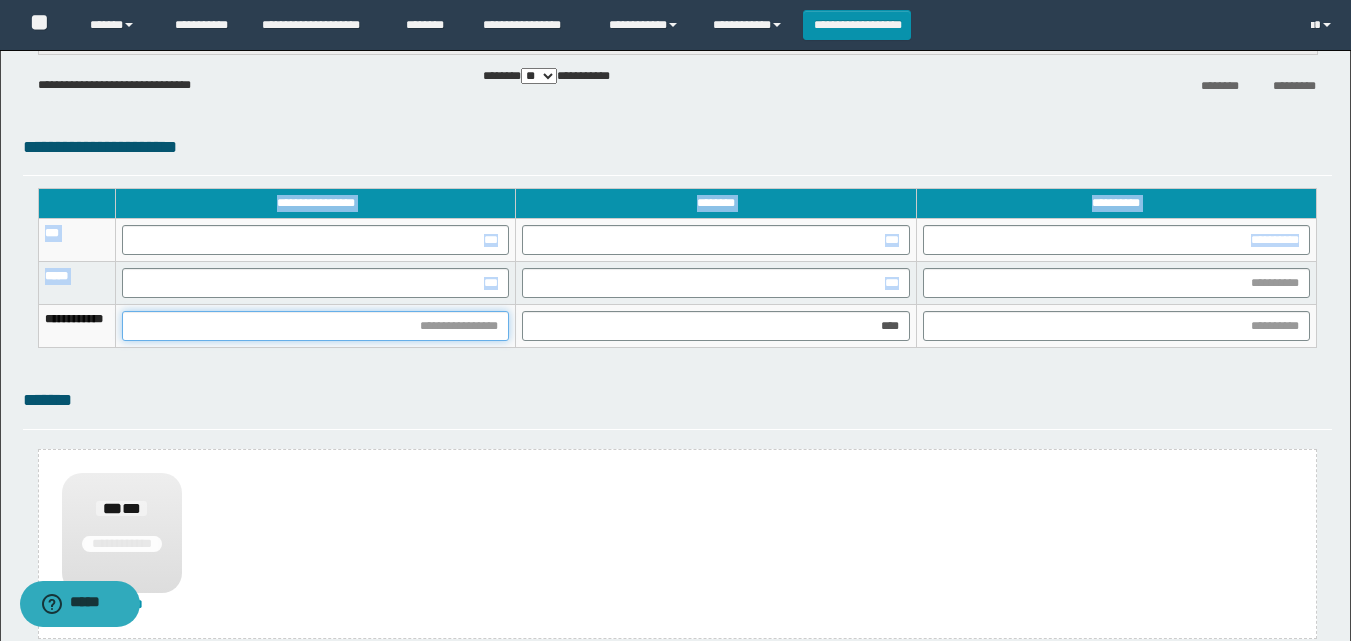 click at bounding box center (315, 326) 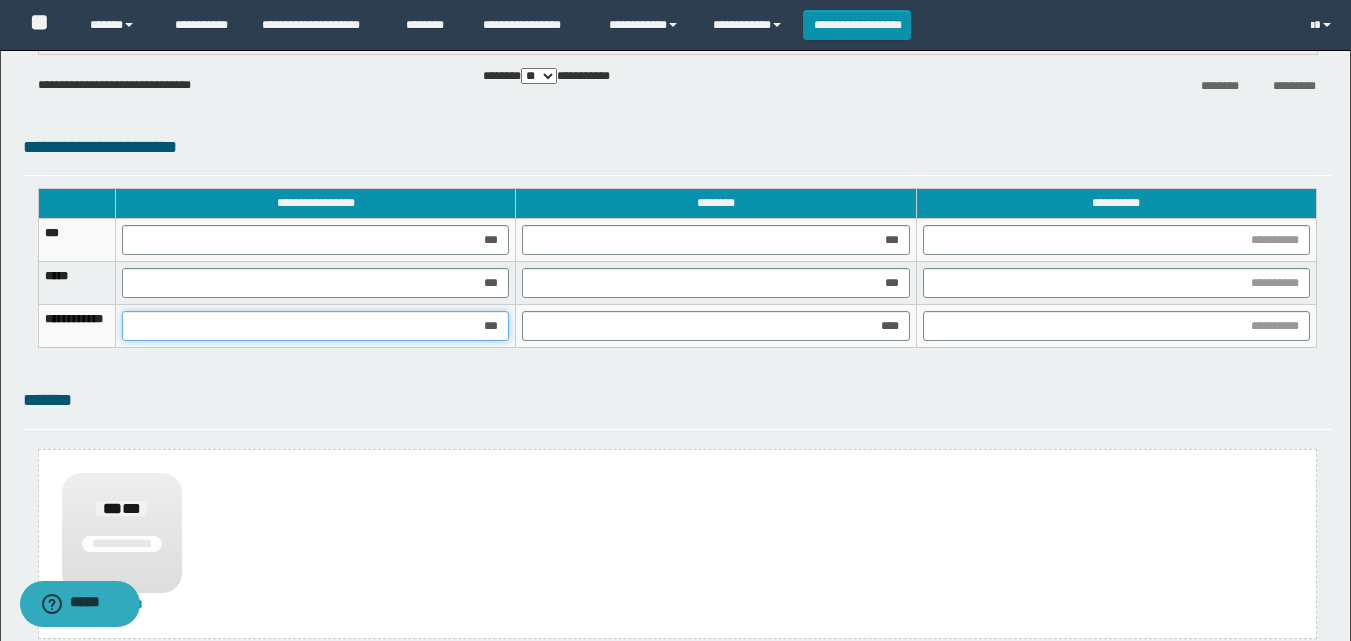 type on "****" 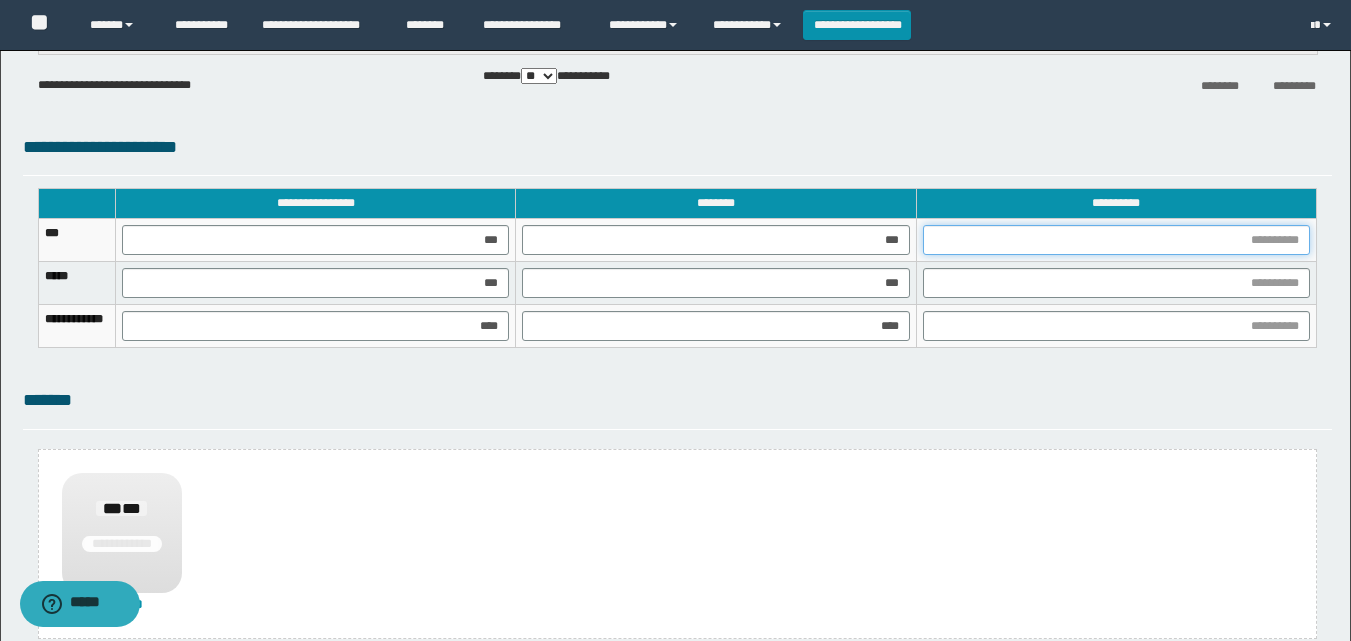 click at bounding box center [1116, 240] 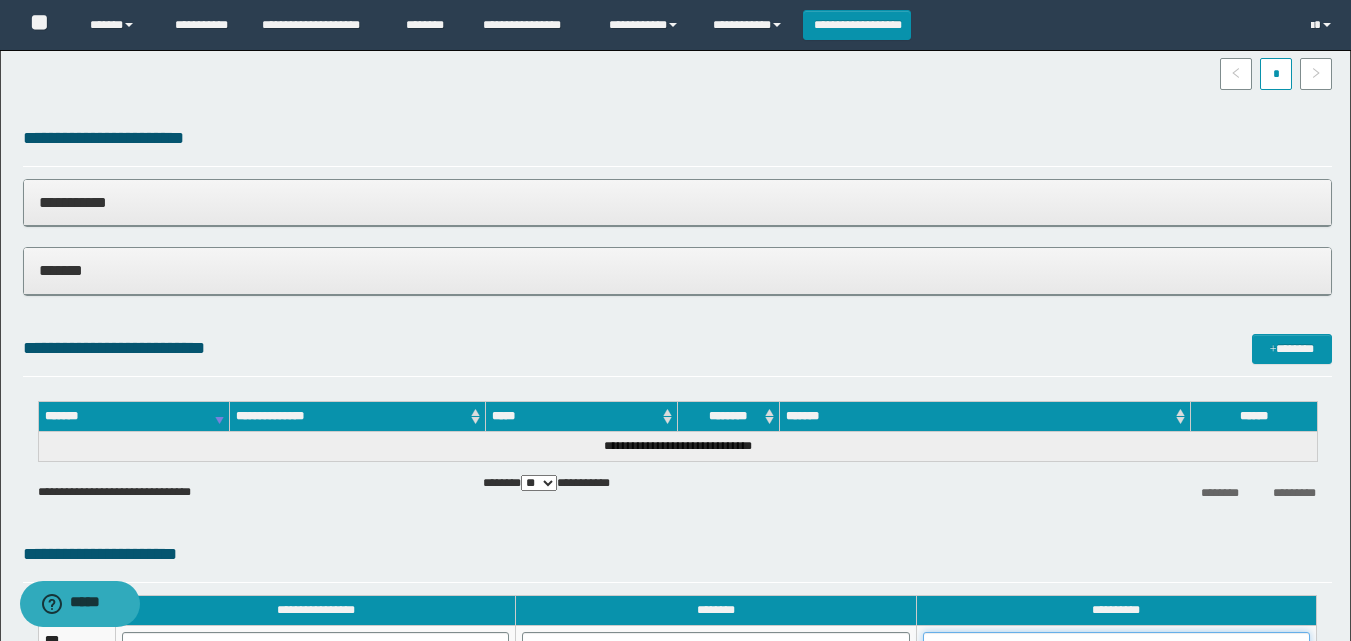 scroll, scrollTop: 1016, scrollLeft: 0, axis: vertical 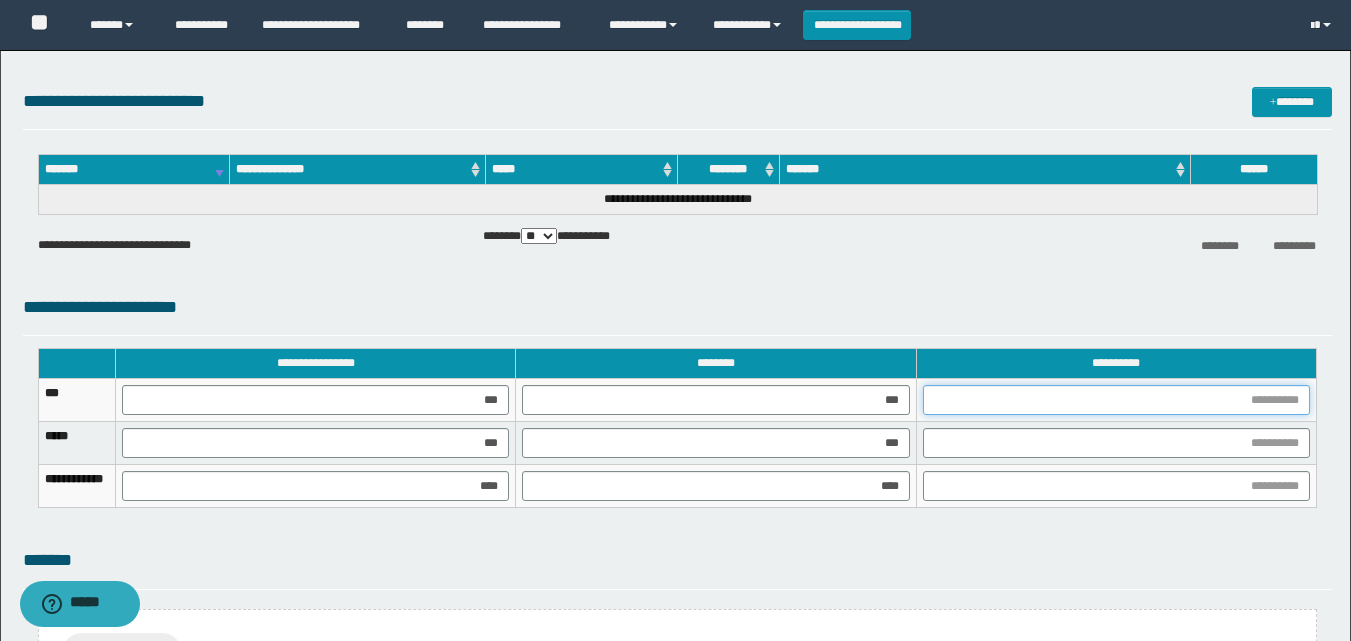 click at bounding box center (1116, 400) 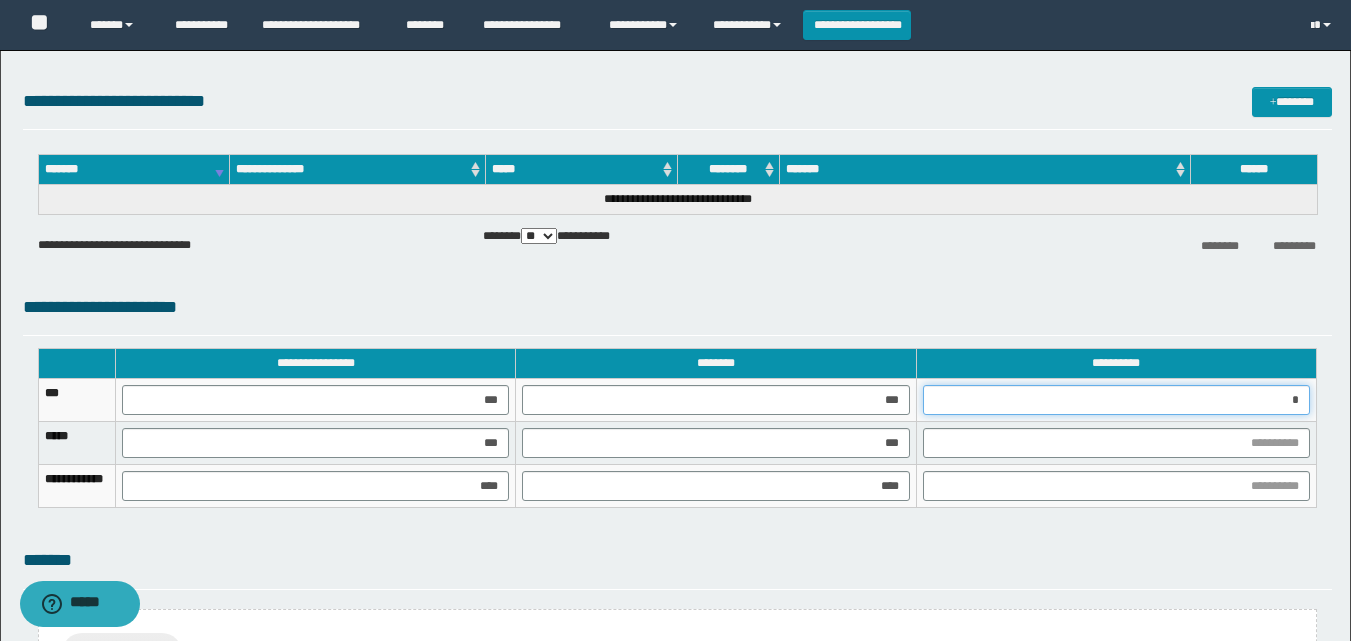 type on "**" 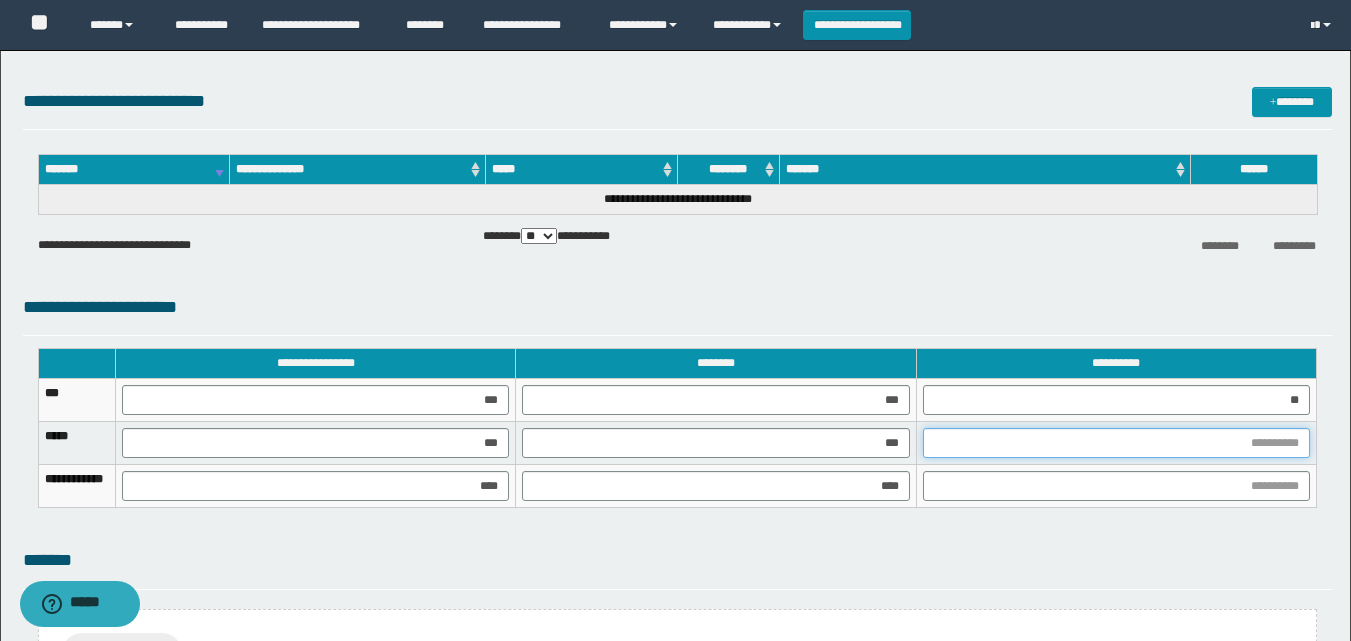 click at bounding box center (1116, 443) 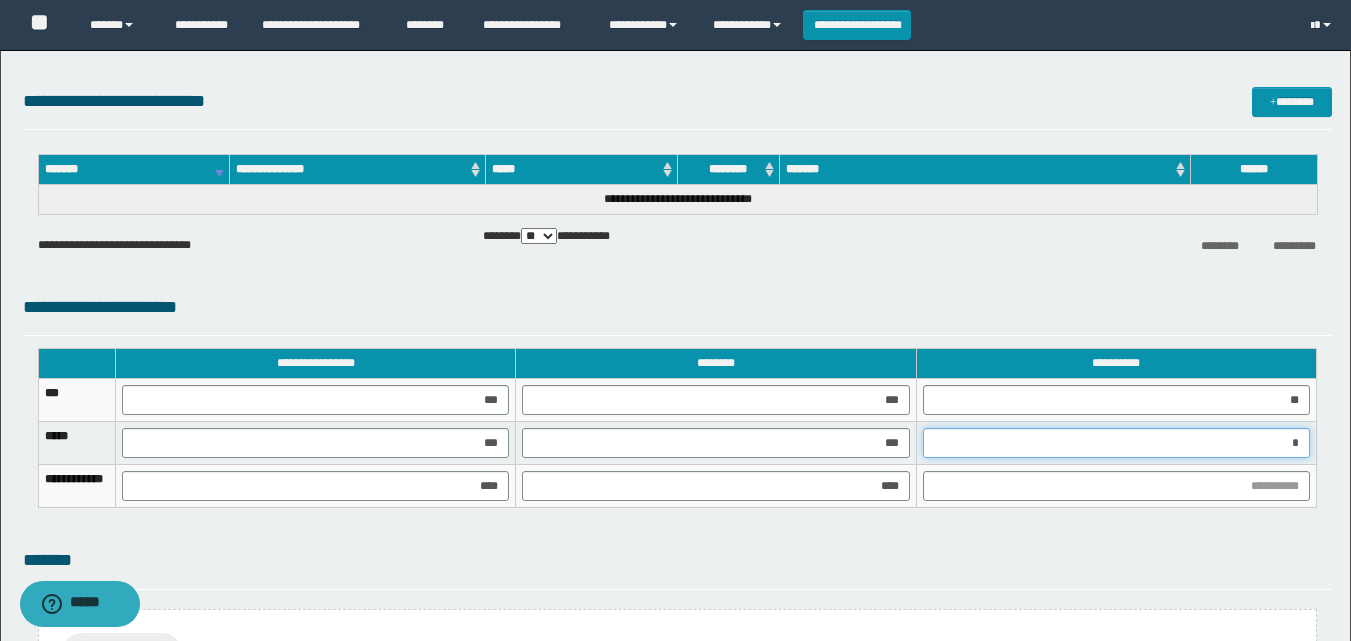 type on "**" 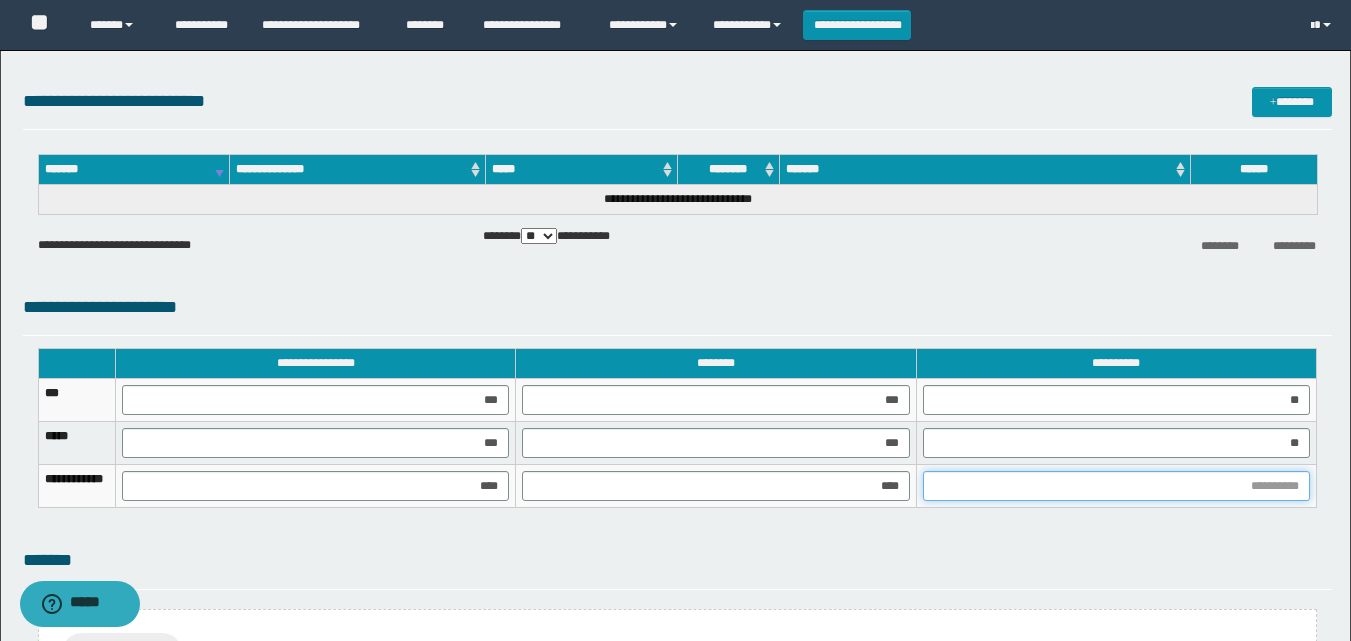 click at bounding box center [1116, 486] 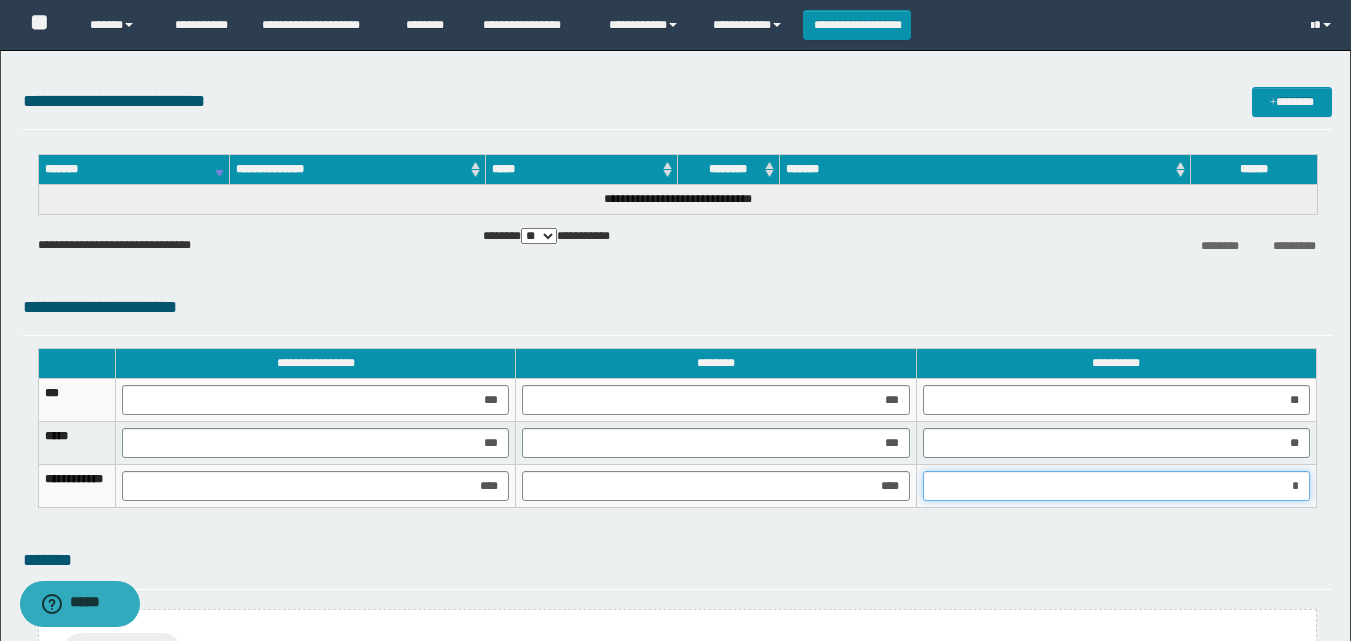 type on "**" 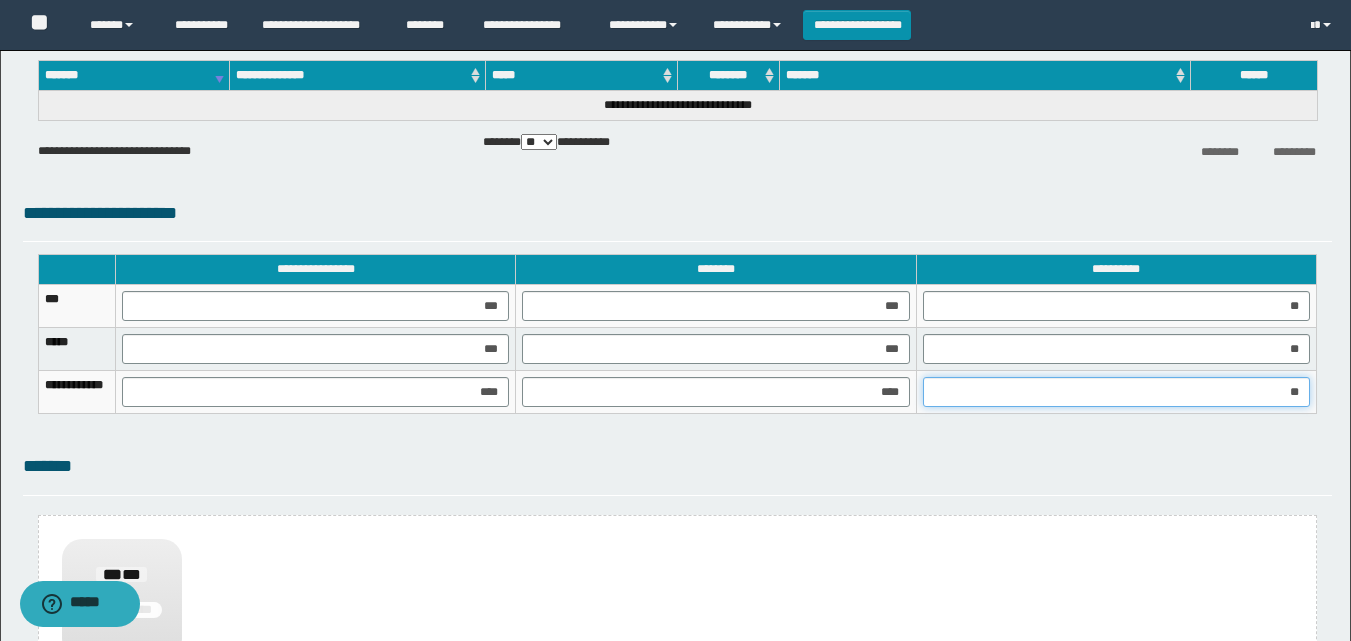 scroll, scrollTop: 1216, scrollLeft: 0, axis: vertical 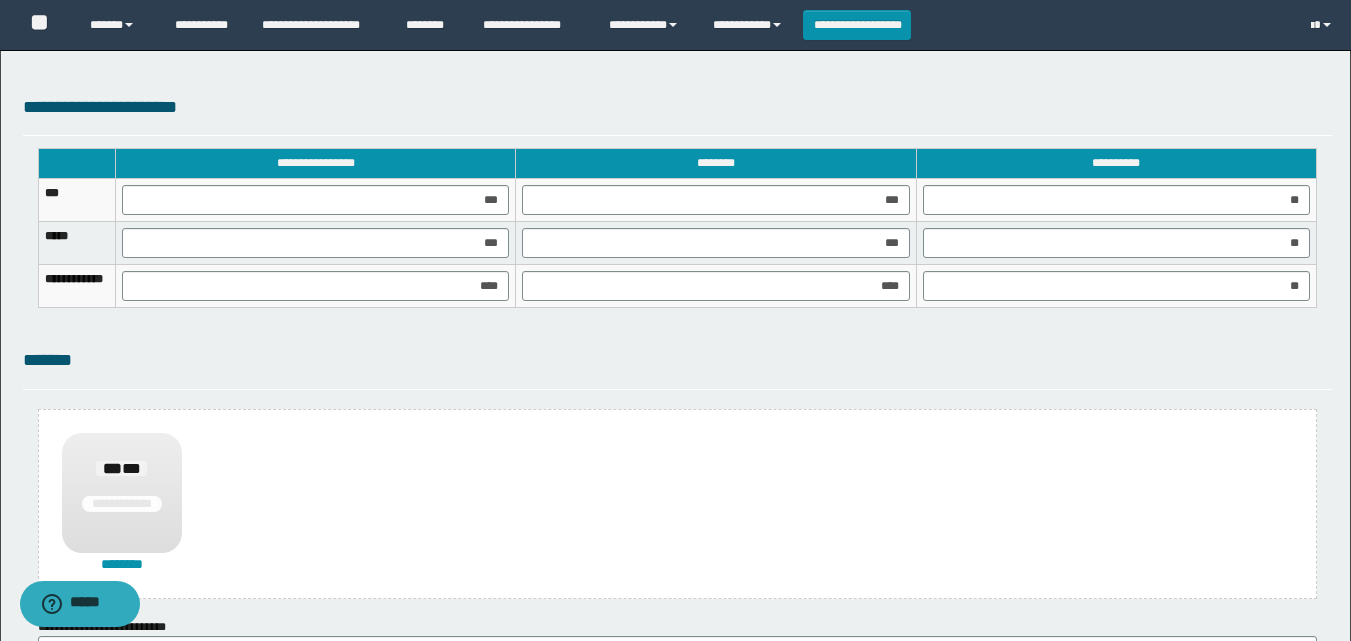 click on "*******" at bounding box center (677, 360) 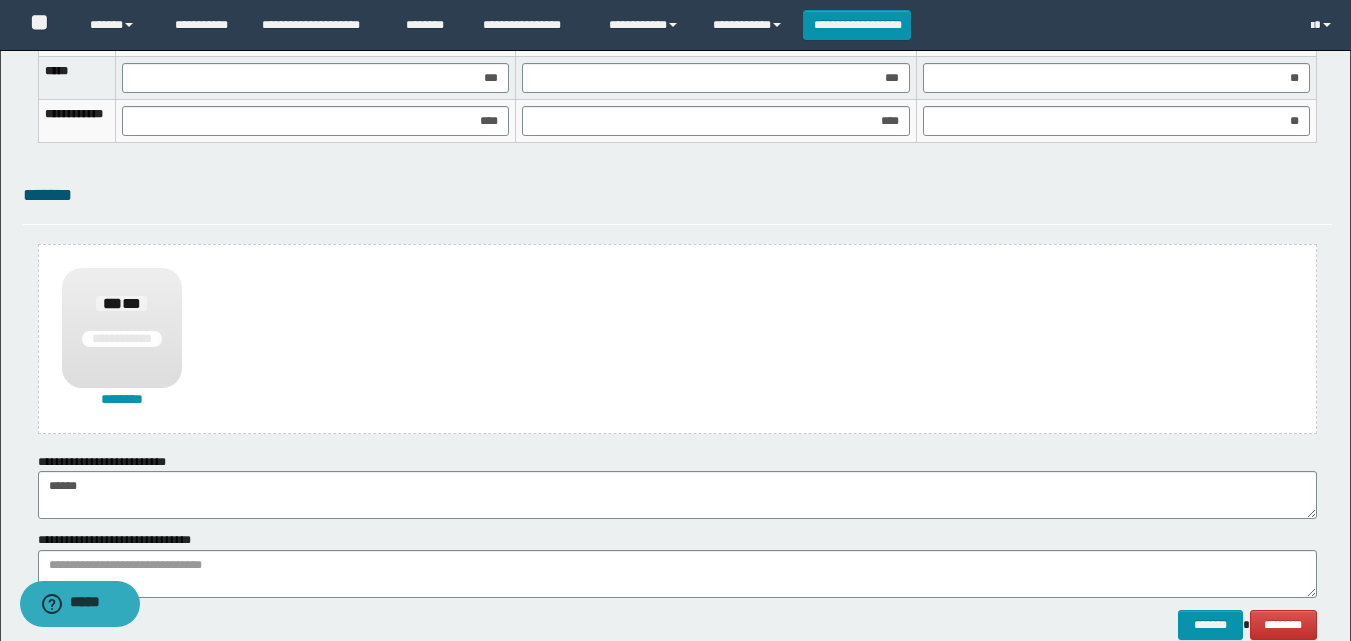 scroll, scrollTop: 1489, scrollLeft: 0, axis: vertical 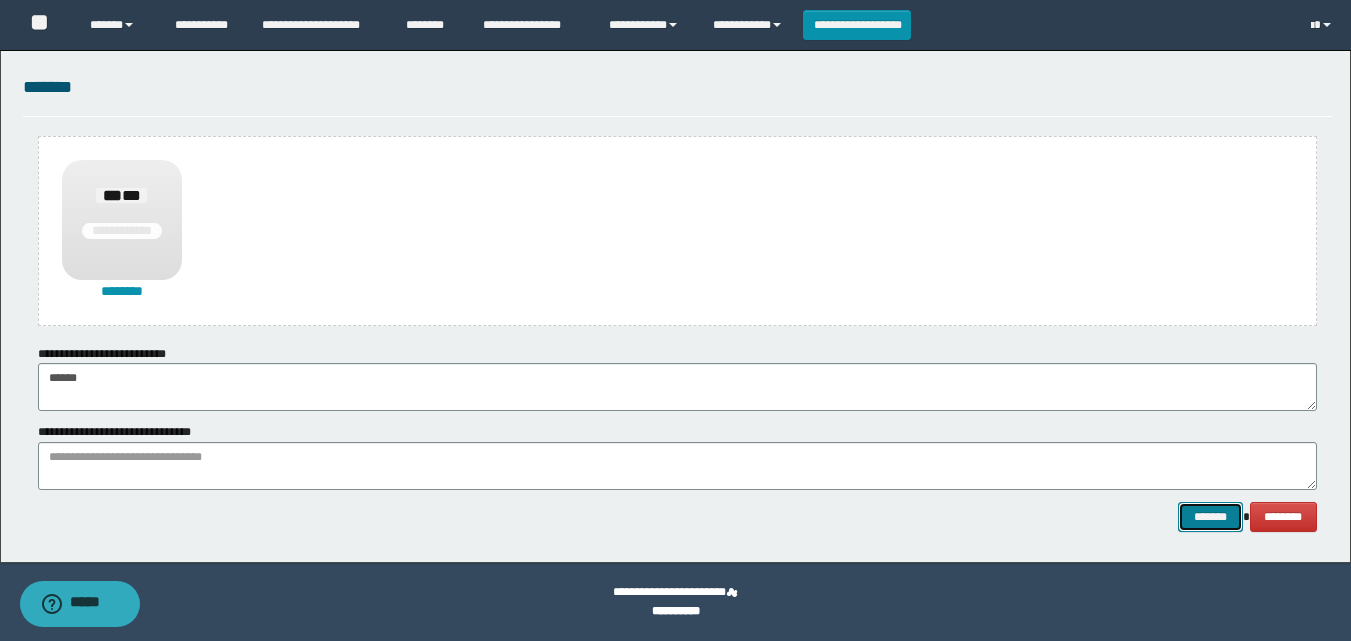 click on "*******" at bounding box center (1210, 517) 